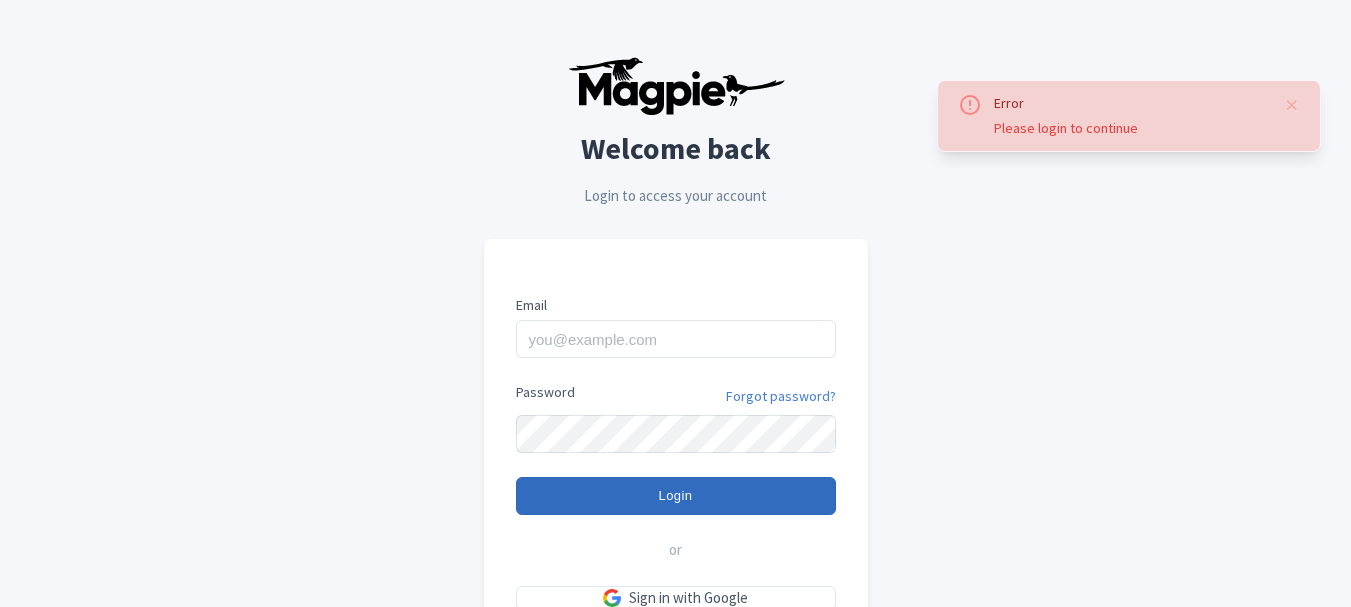 scroll, scrollTop: 0, scrollLeft: 0, axis: both 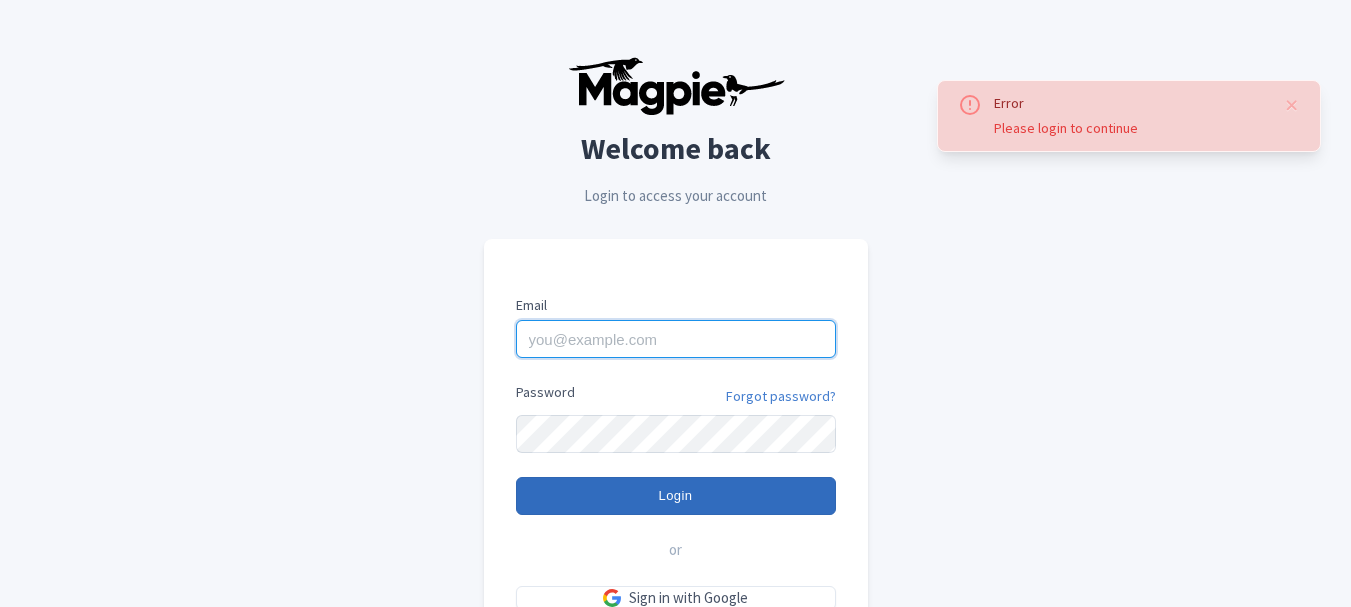 type on "giuseppe@secrettours.com" 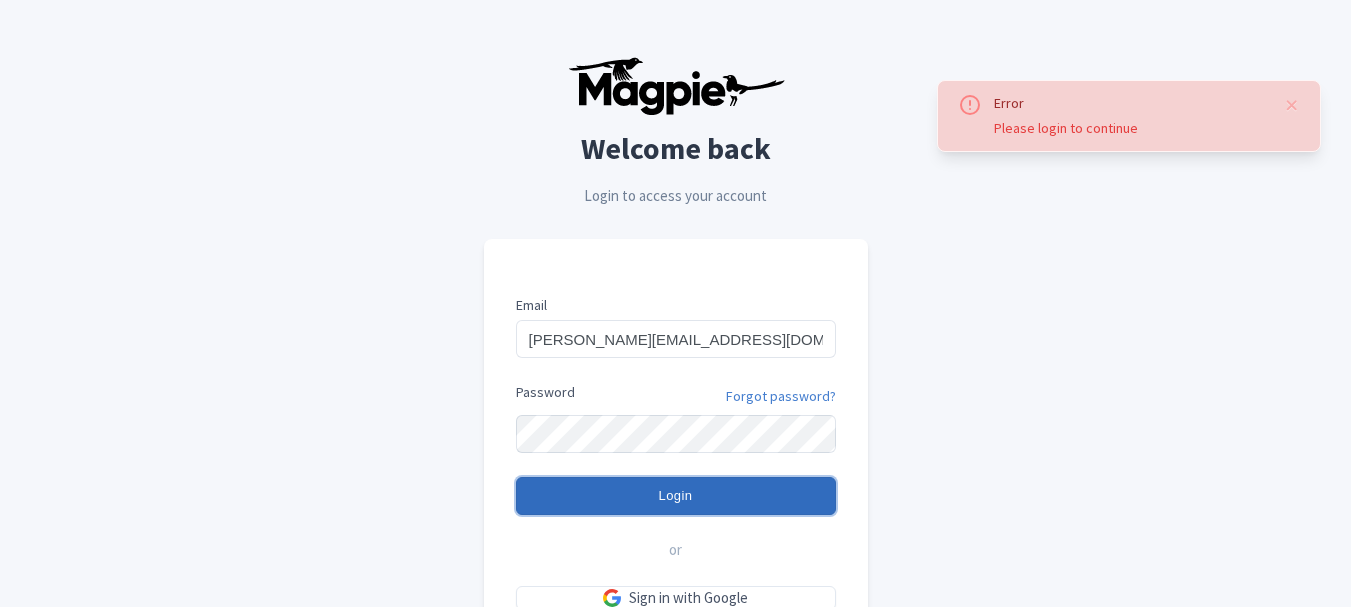 click on "Login" at bounding box center (676, 496) 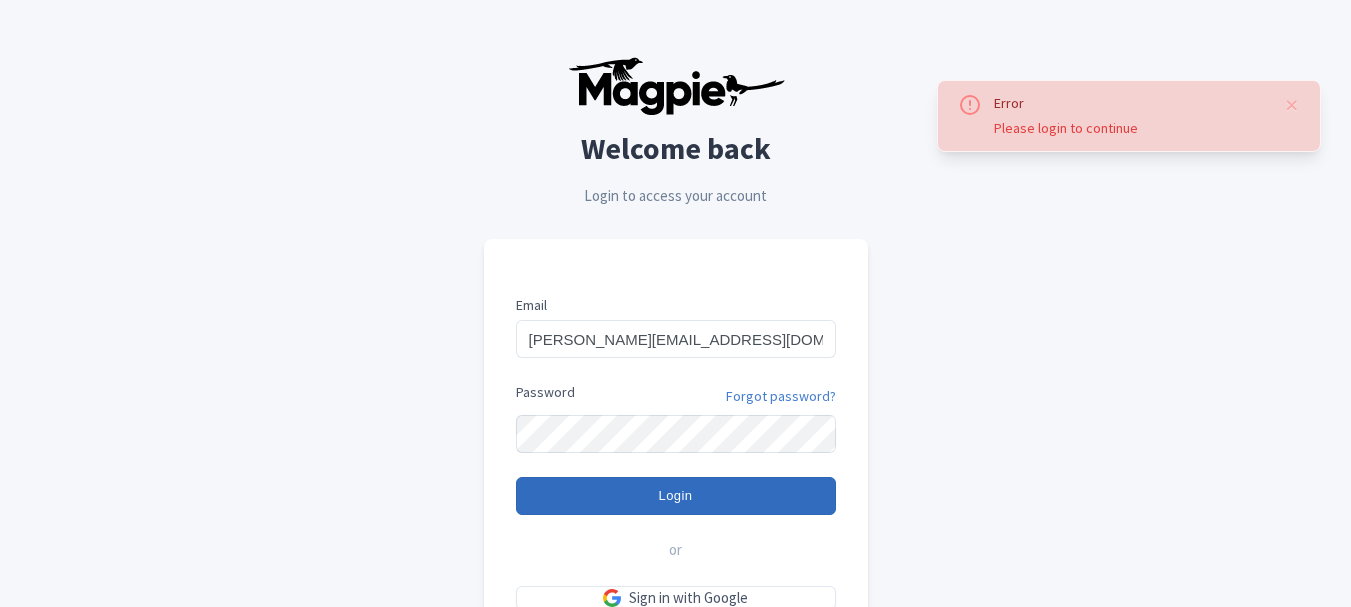 type on "Logging in..." 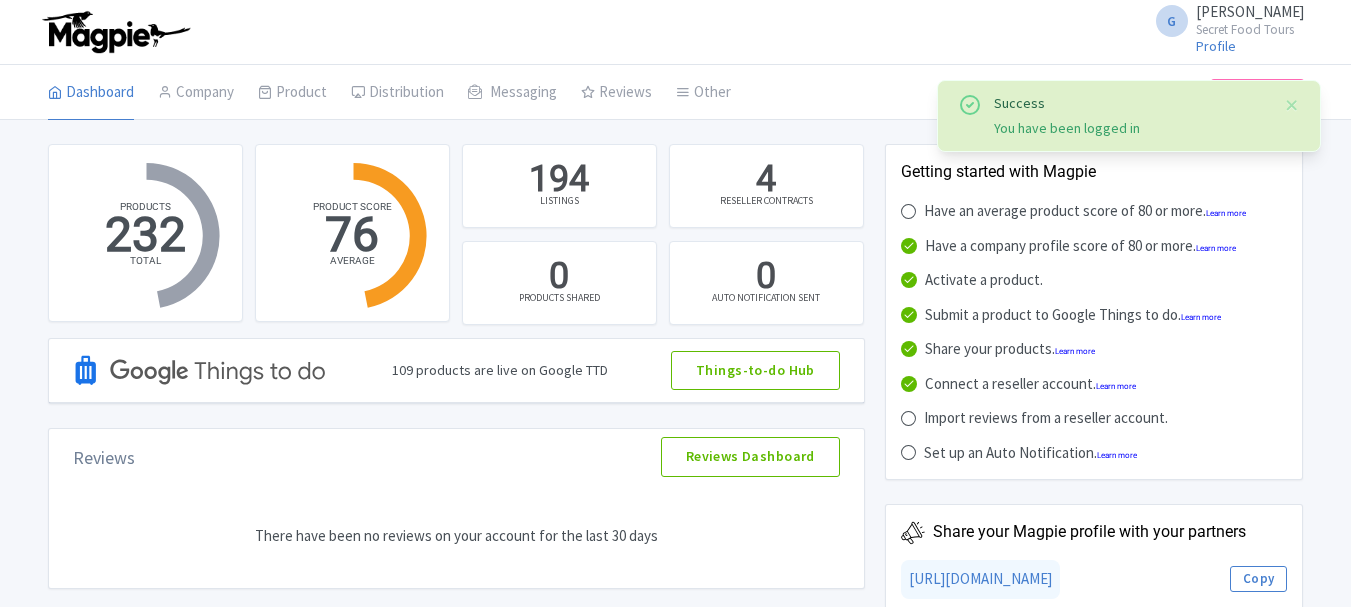 scroll, scrollTop: 0, scrollLeft: 0, axis: both 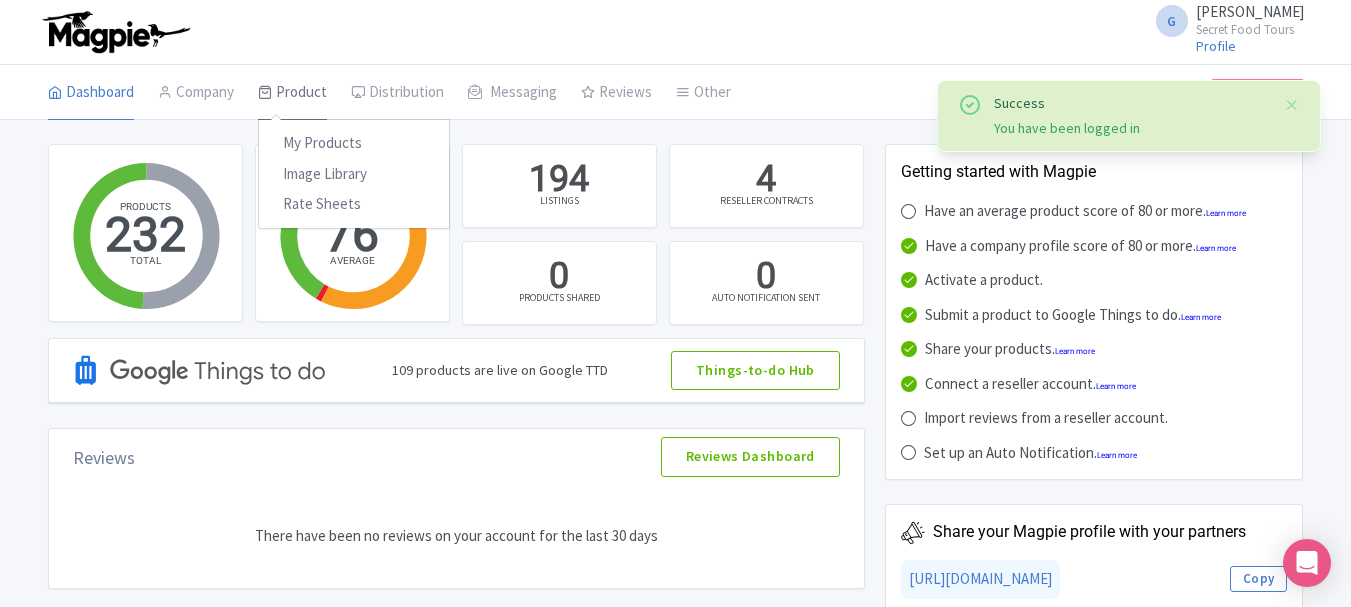 click on "Product" at bounding box center [292, 93] 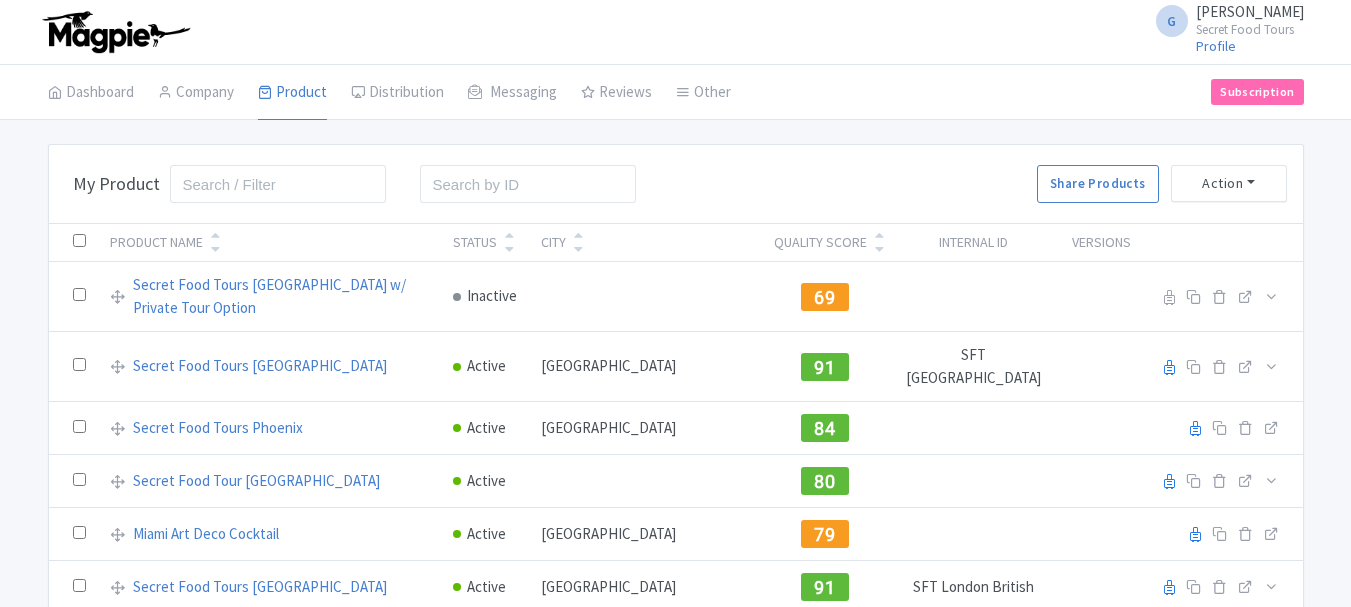 scroll, scrollTop: 0, scrollLeft: 0, axis: both 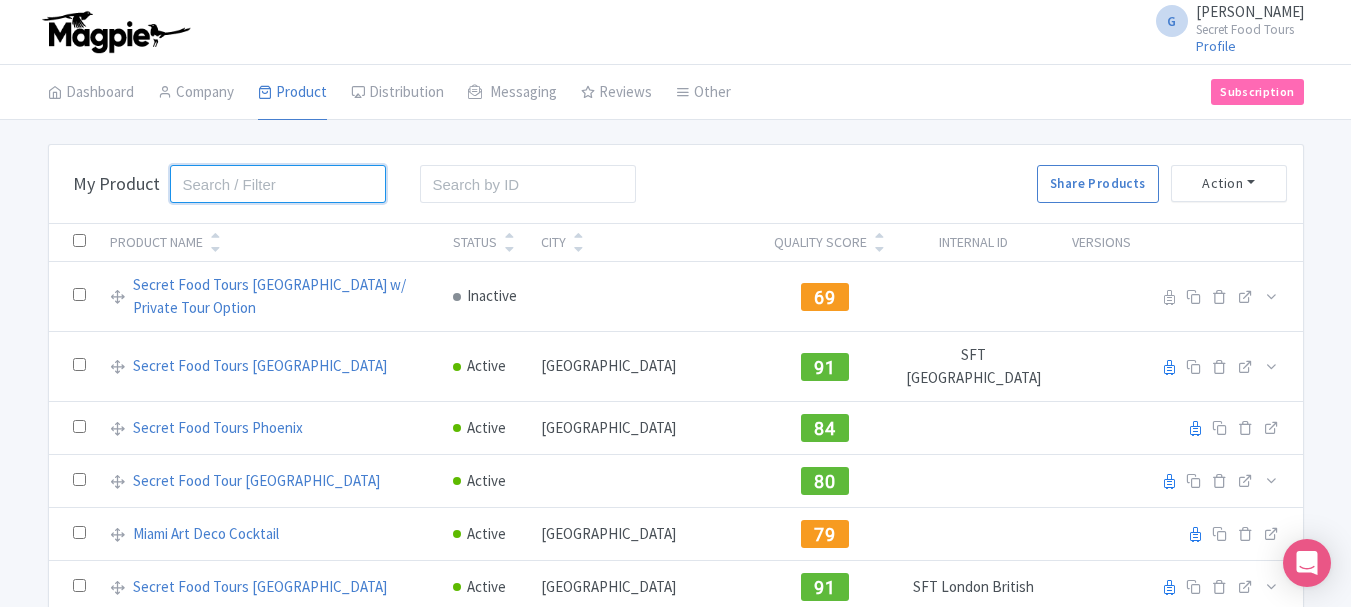 click at bounding box center (278, 184) 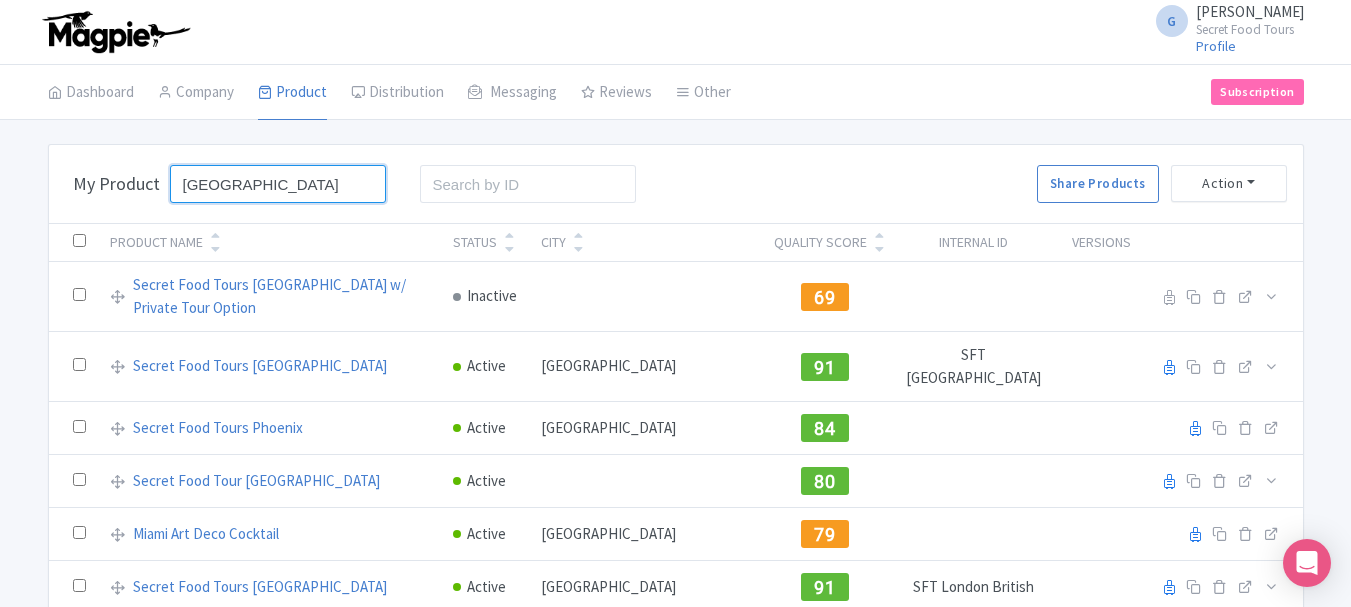 type on "glasgow" 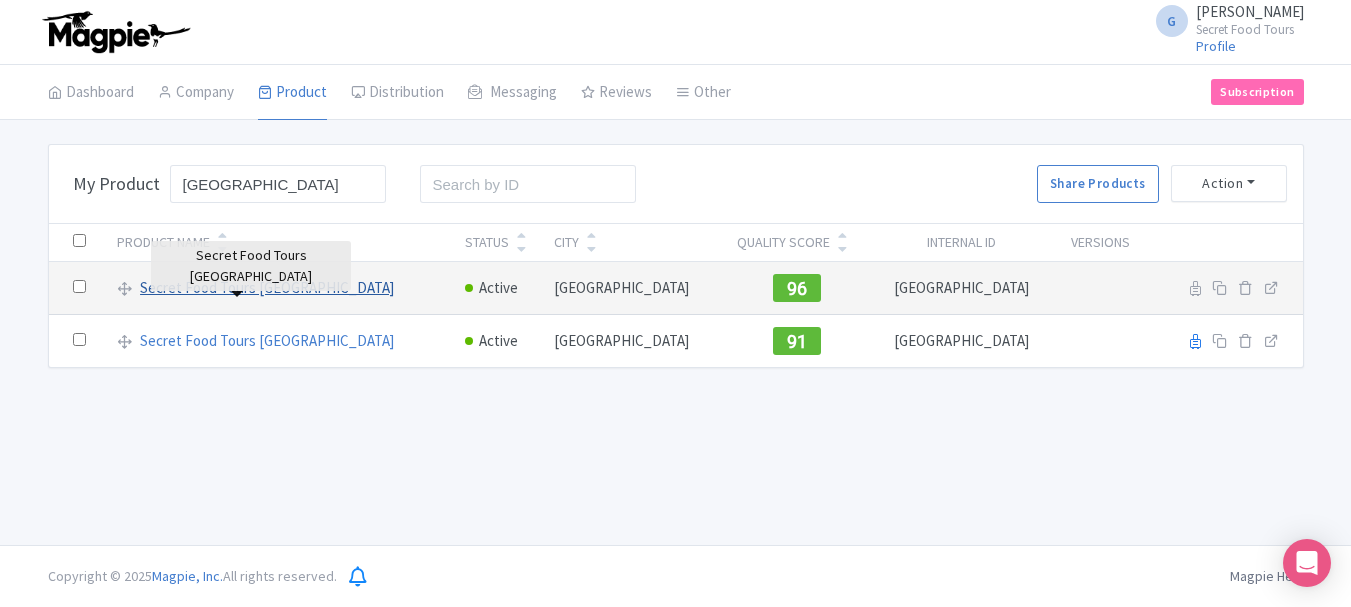 click on "Secret Food Tours [GEOGRAPHIC_DATA]" at bounding box center (267, 288) 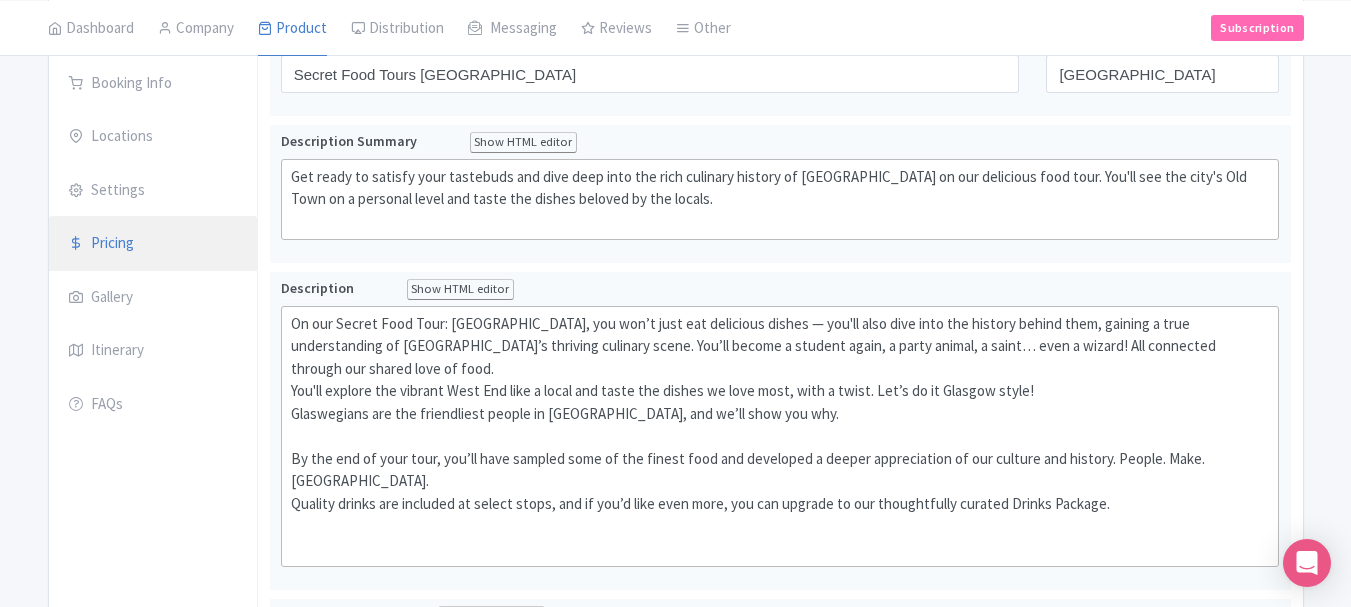 scroll, scrollTop: 293, scrollLeft: 0, axis: vertical 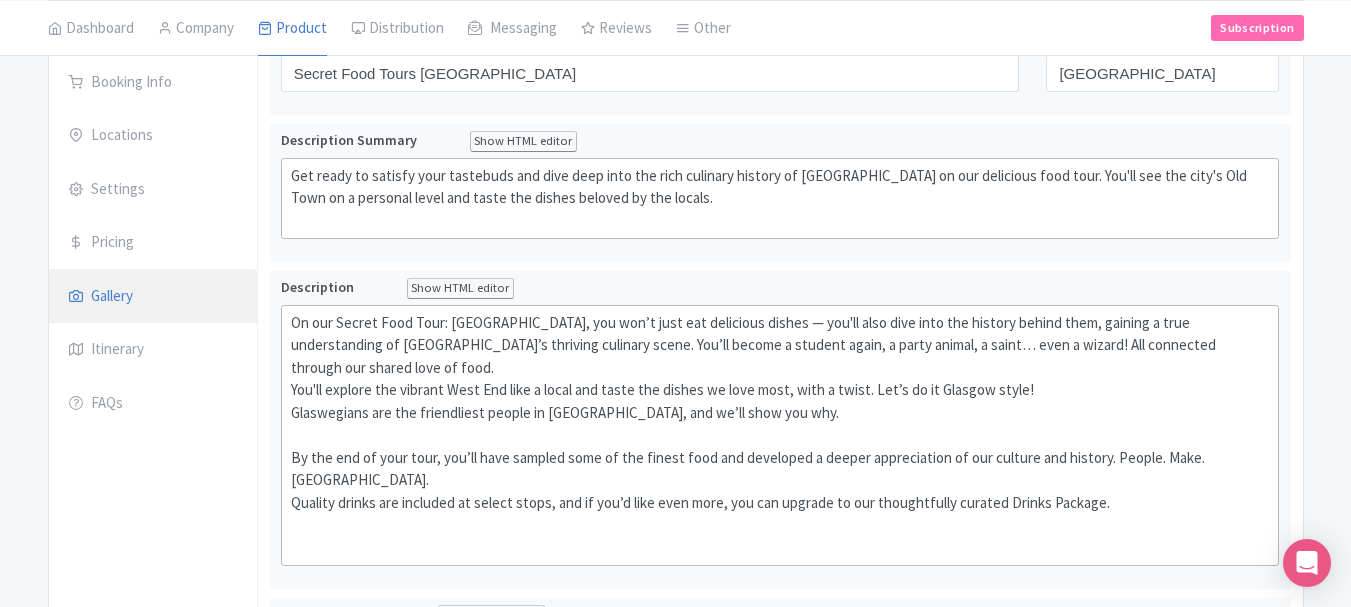 click on "Gallery" at bounding box center [153, 297] 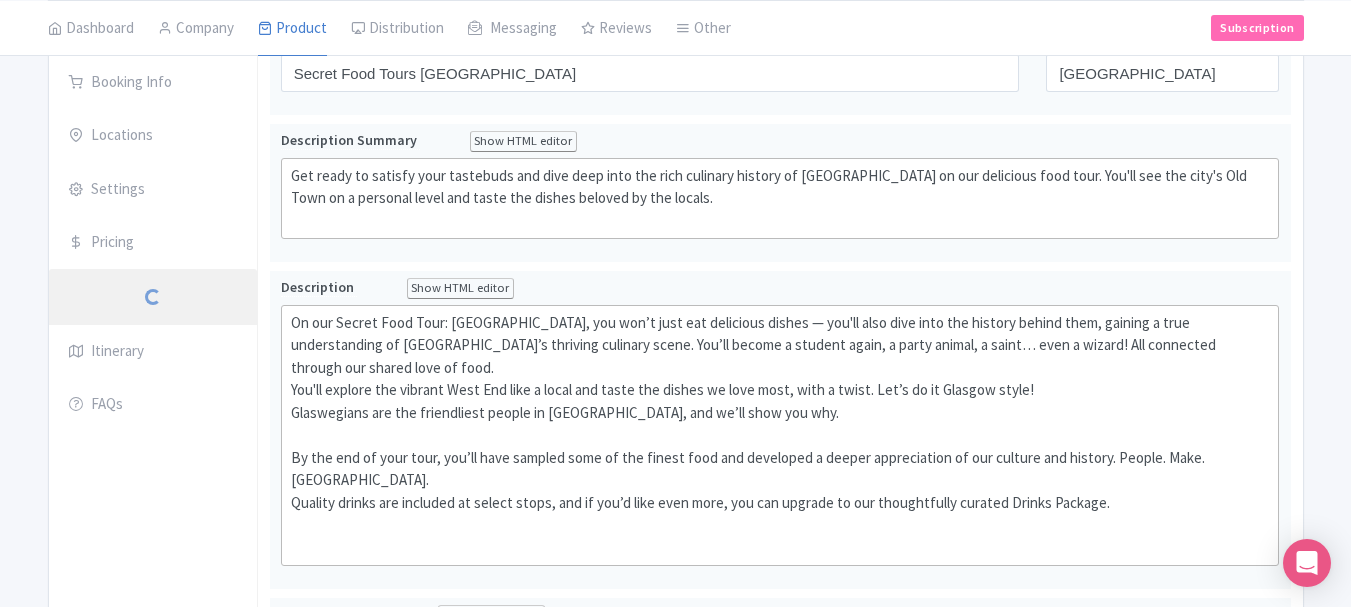 scroll, scrollTop: 211, scrollLeft: 0, axis: vertical 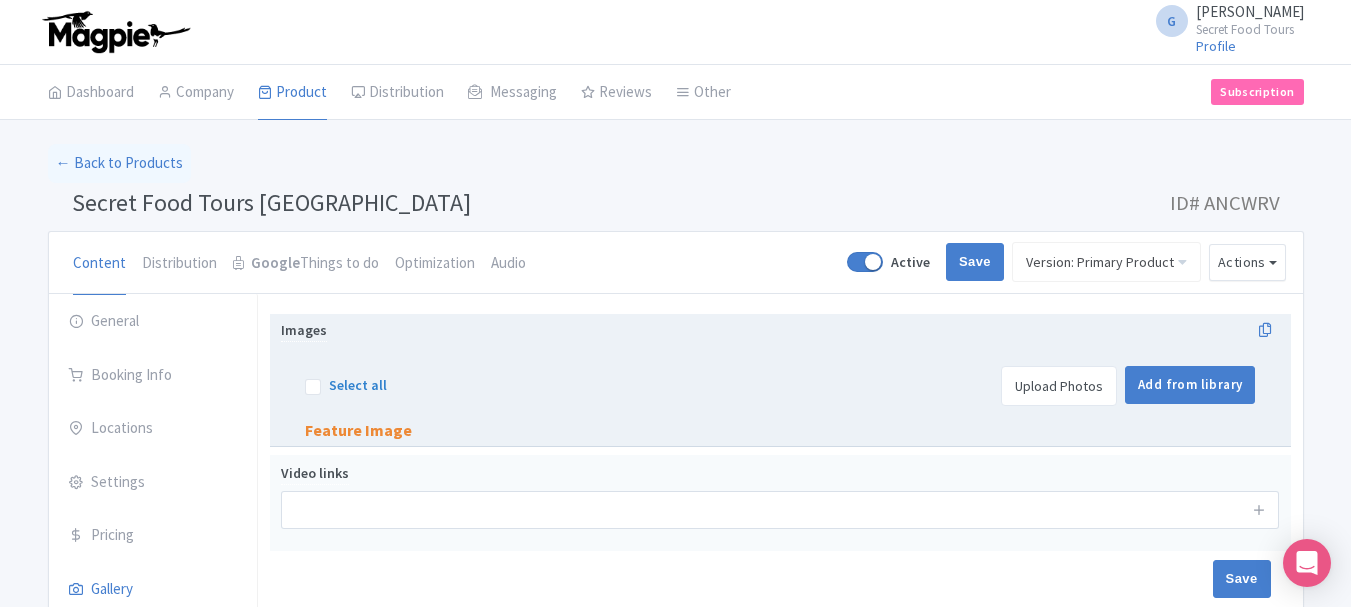 click on "Upload Photos" at bounding box center (1059, 386) 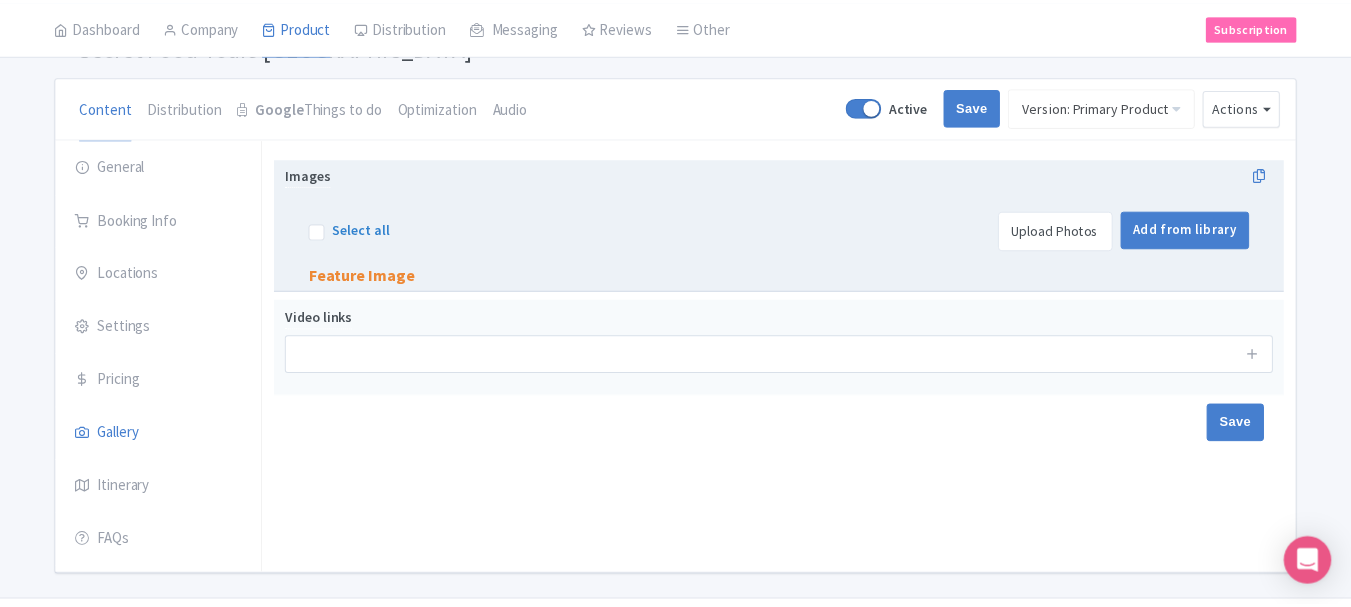 scroll, scrollTop: 211, scrollLeft: 0, axis: vertical 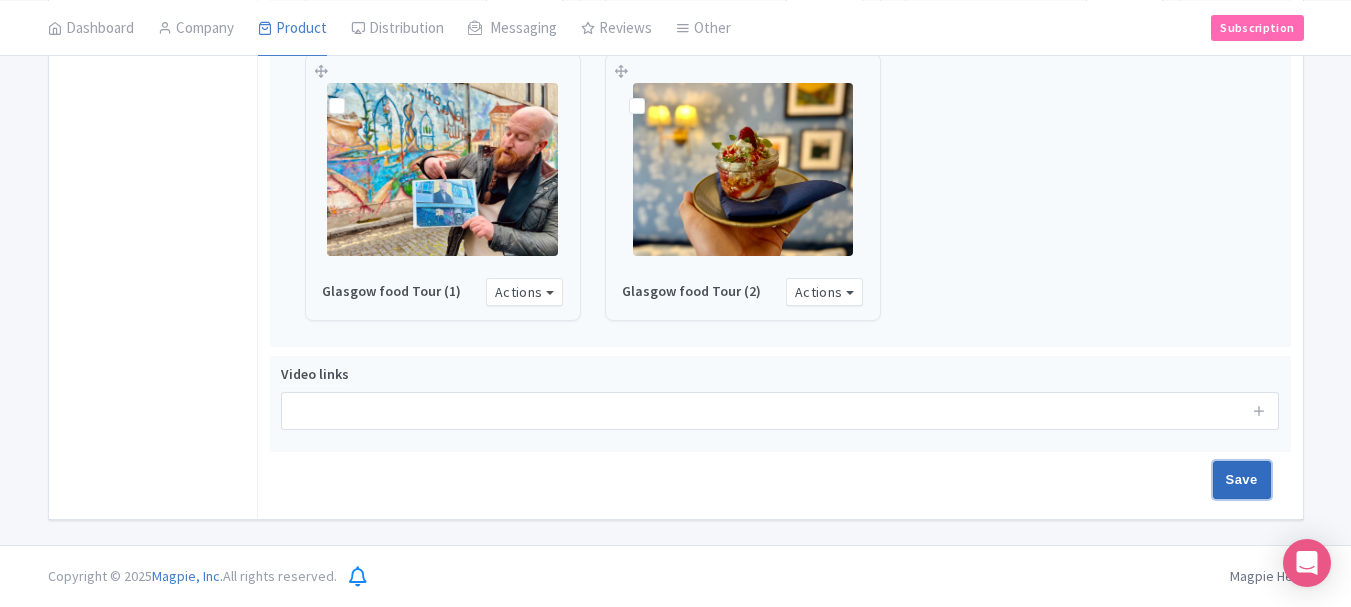 click on "Save" at bounding box center (1242, 480) 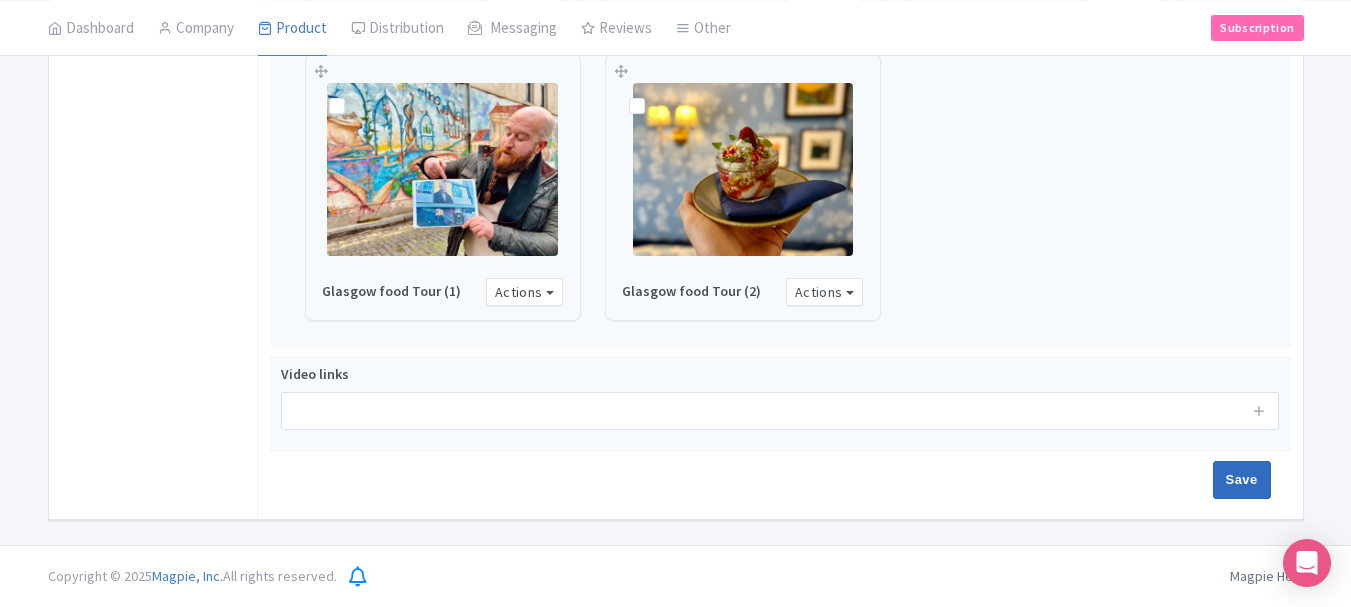 type on "Saving..." 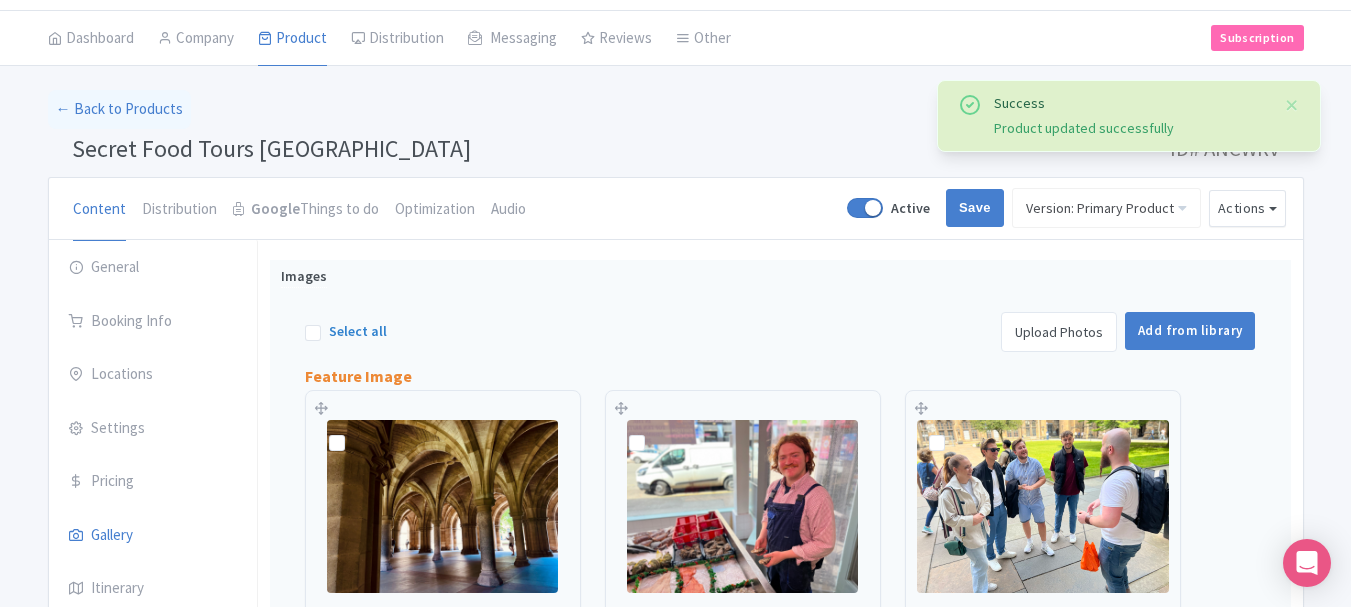 scroll, scrollTop: 0, scrollLeft: 0, axis: both 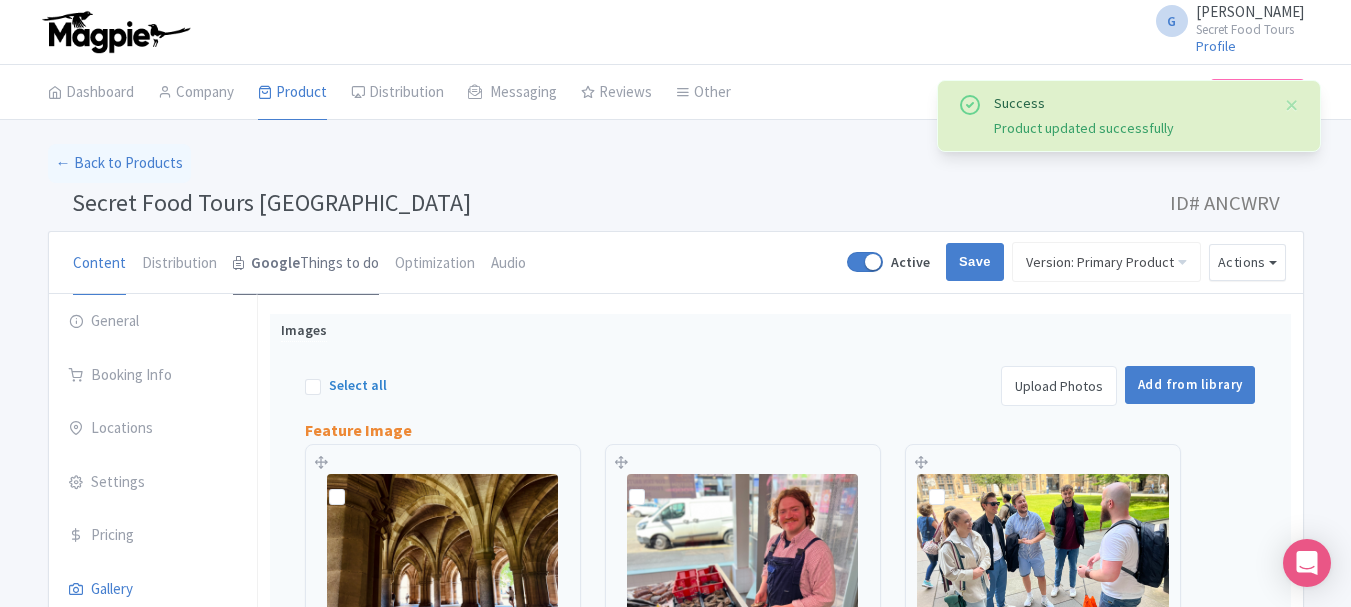 click on "Google  Things to do" at bounding box center [306, 264] 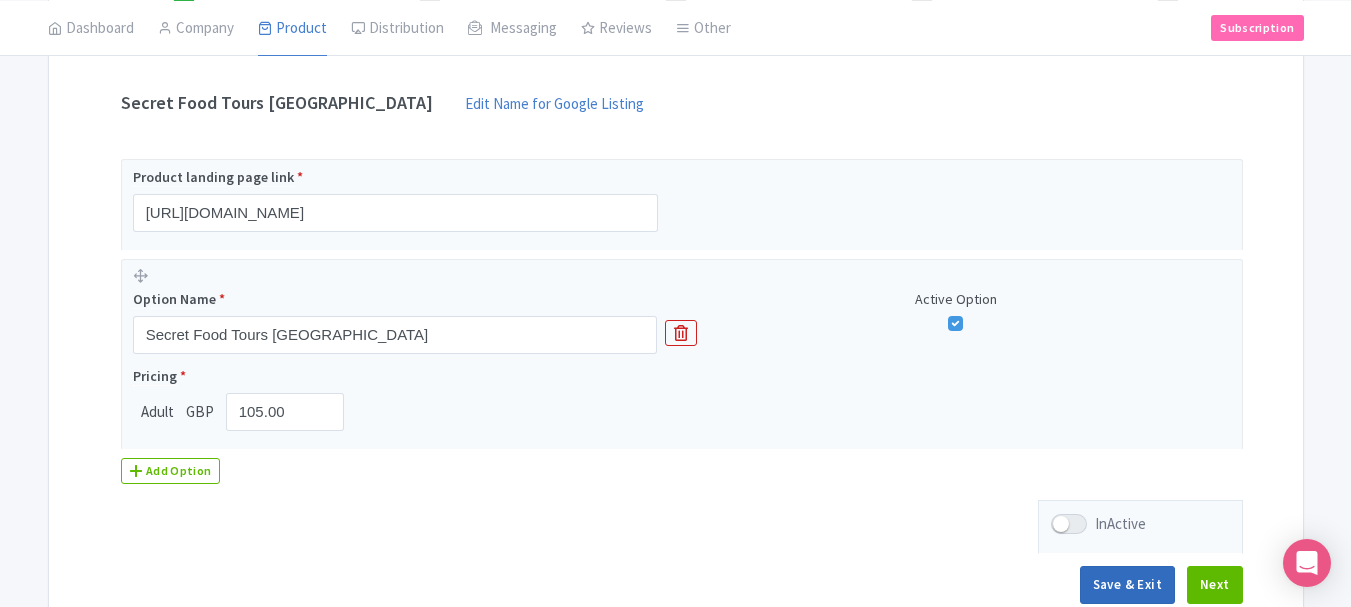 scroll, scrollTop: 429, scrollLeft: 0, axis: vertical 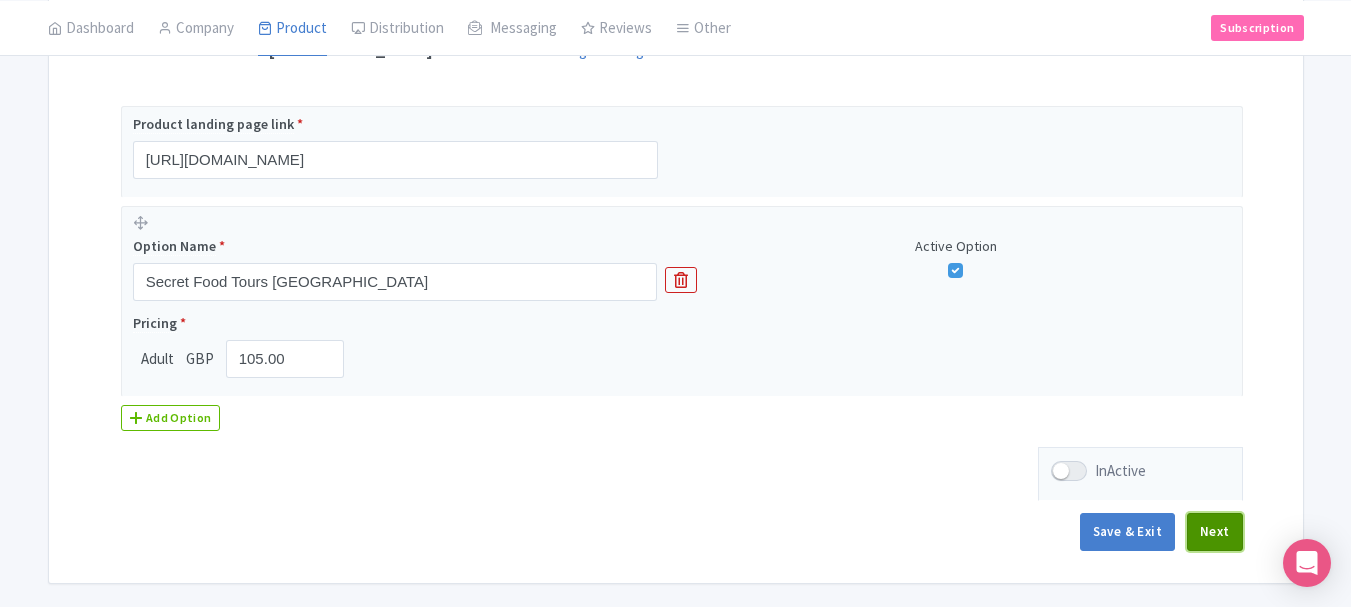 click on "Next" at bounding box center [1215, 532] 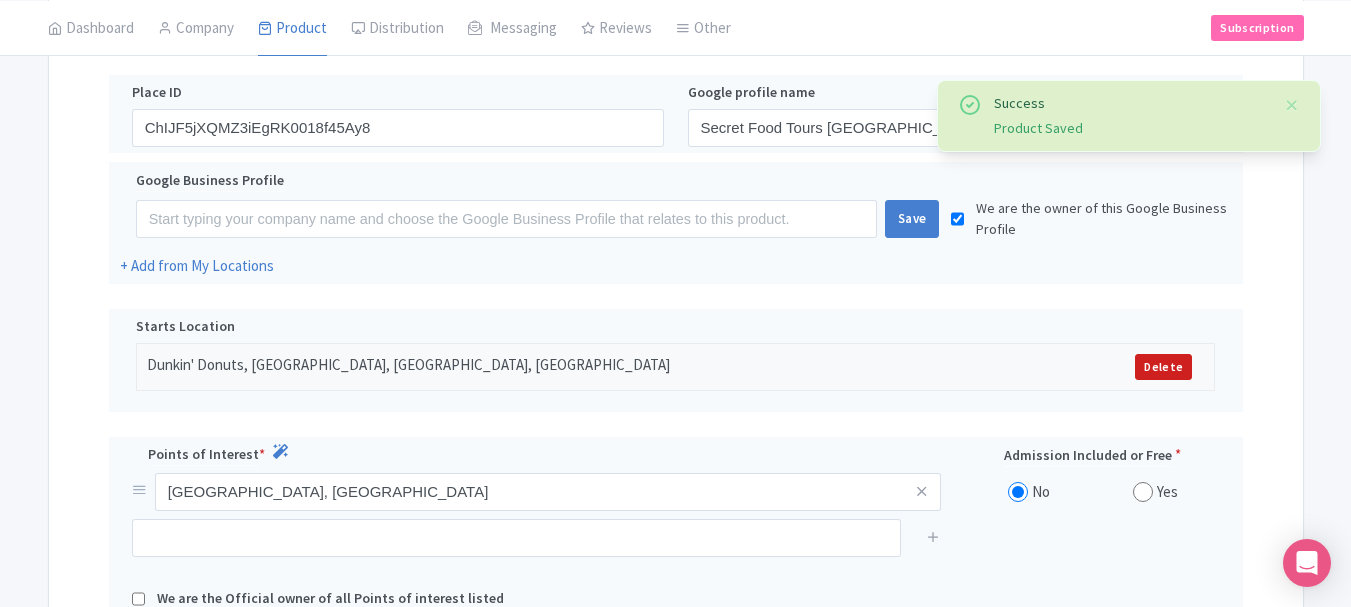 click at bounding box center (676, 545) 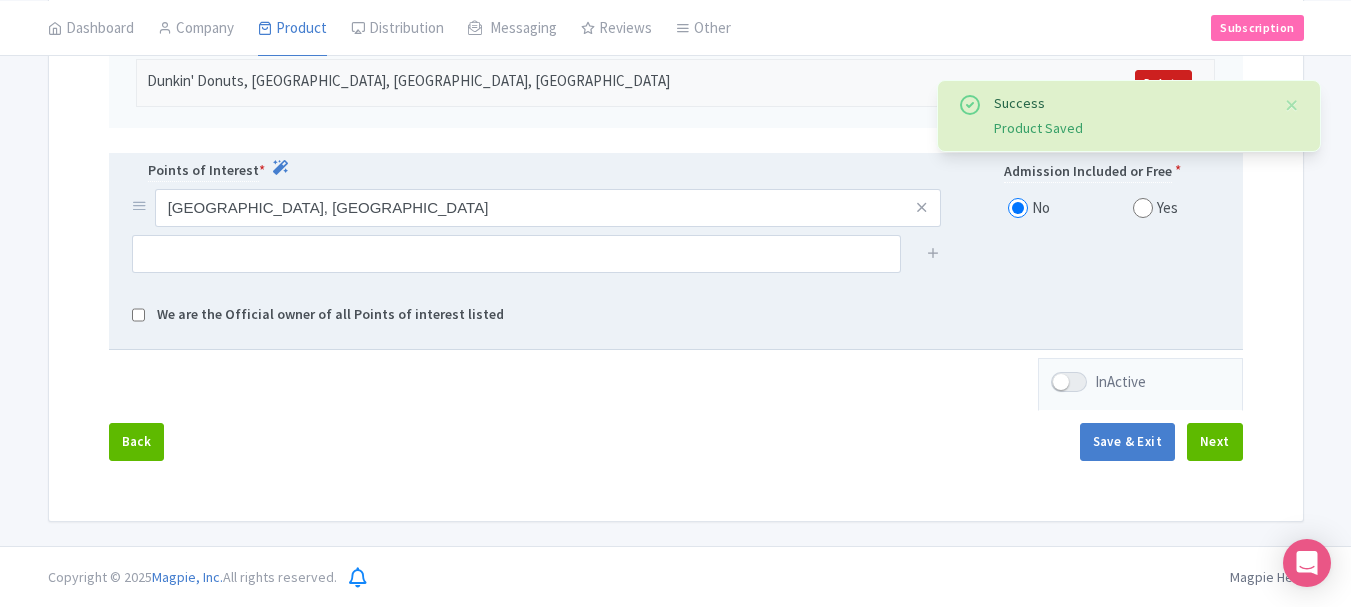 scroll, scrollTop: 714, scrollLeft: 0, axis: vertical 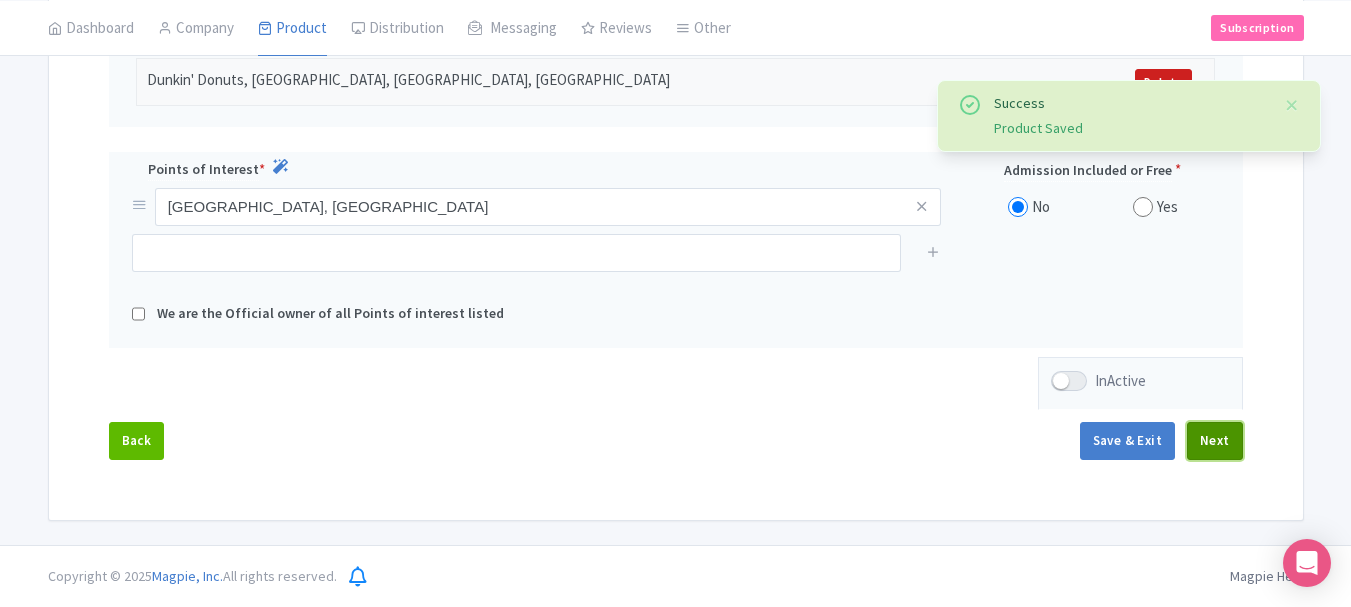 click on "Next" at bounding box center (1215, 441) 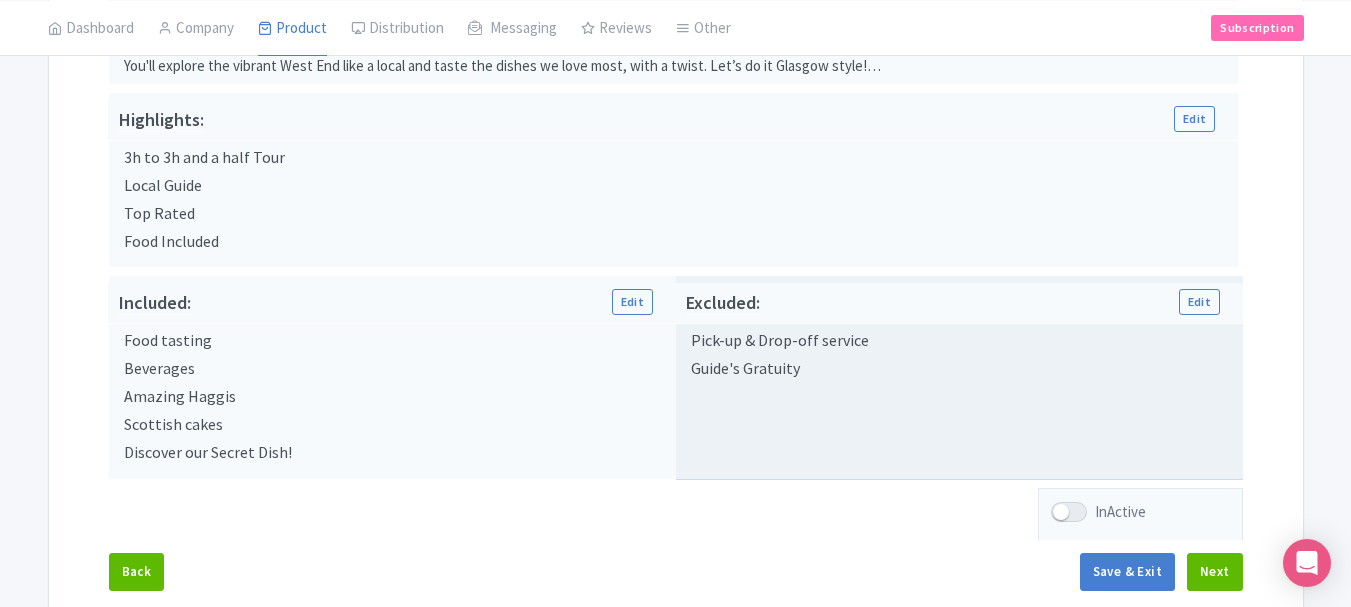 scroll, scrollTop: 689, scrollLeft: 0, axis: vertical 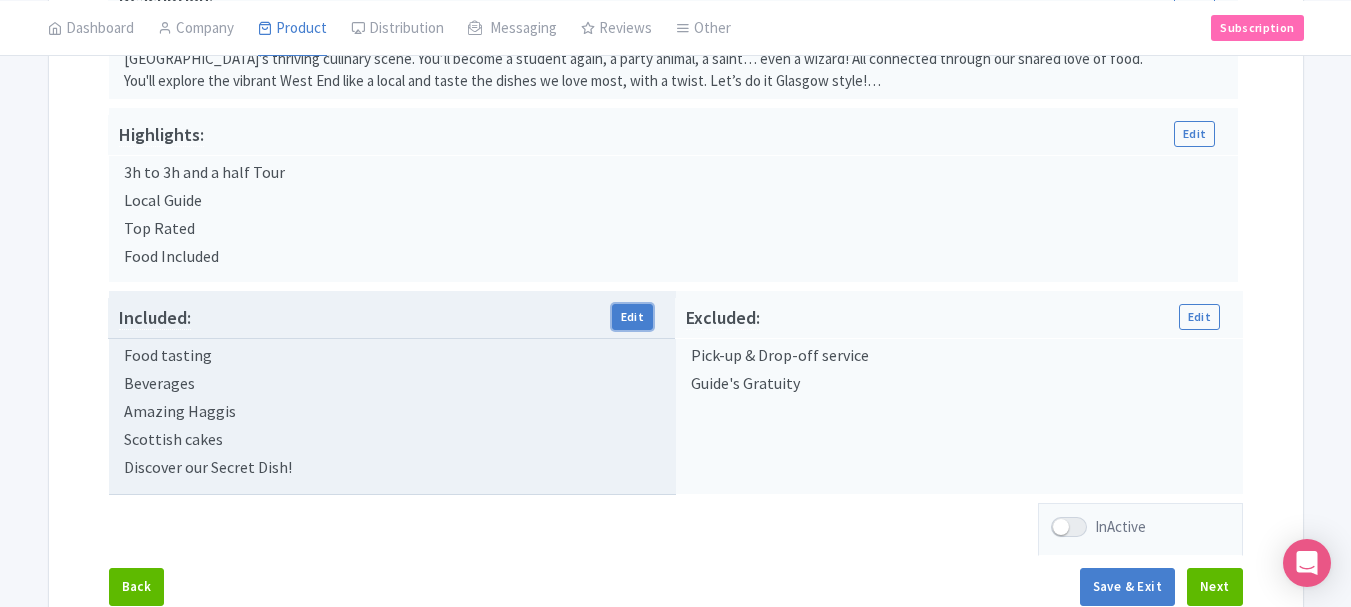click on "Edit" at bounding box center (632, 317) 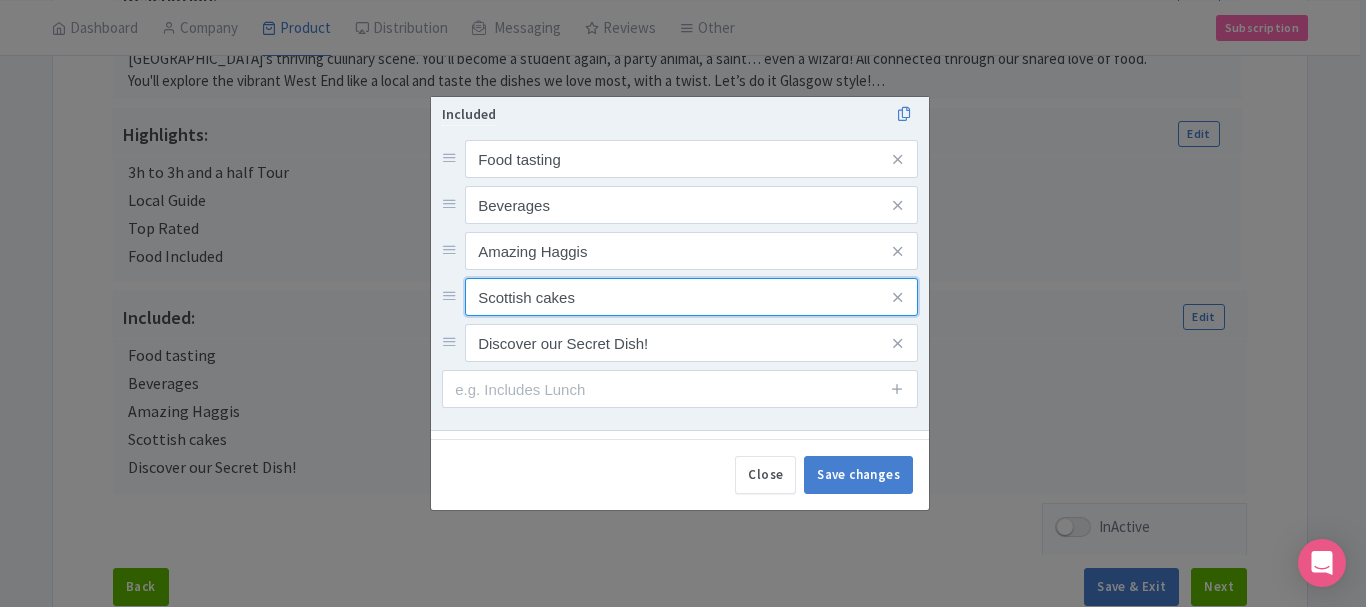 click on "Scottish cakes" at bounding box center (691, 159) 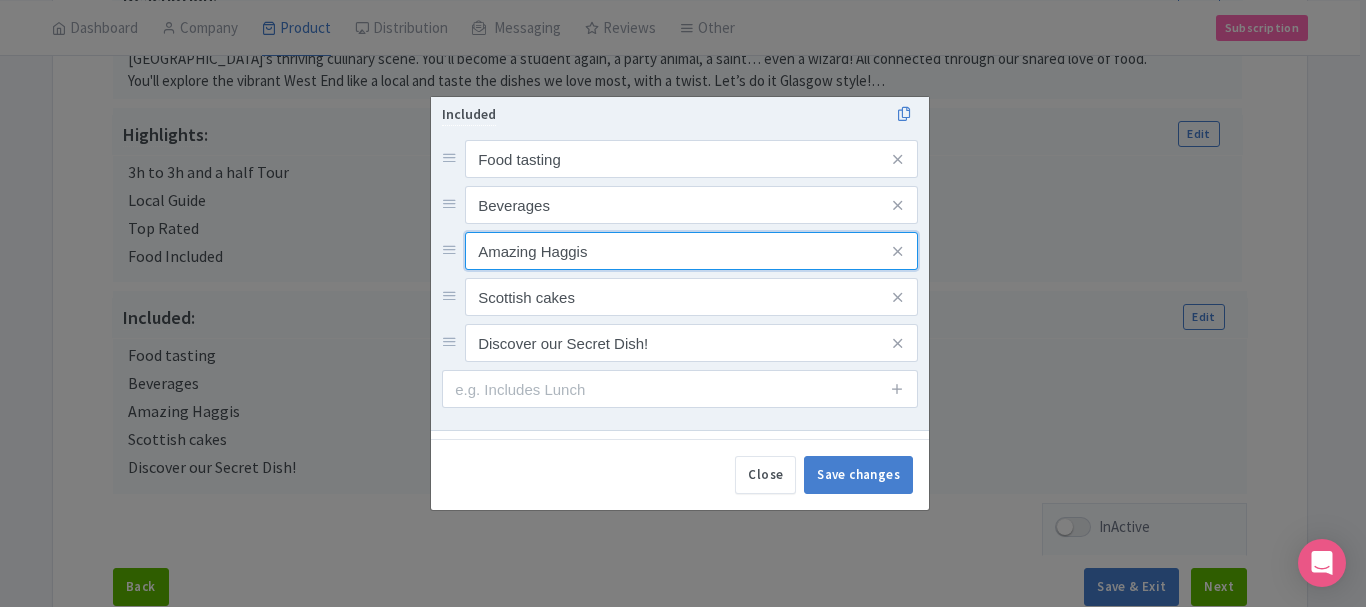 click on "Amazing Haggis" at bounding box center [691, 159] 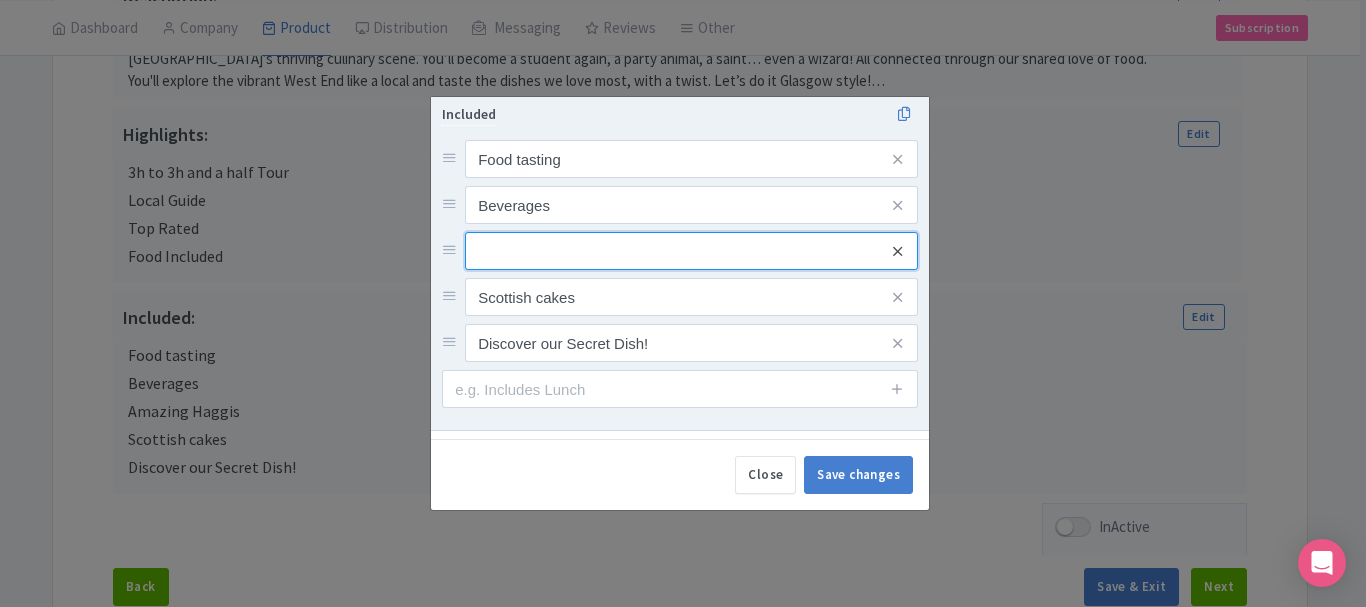 type 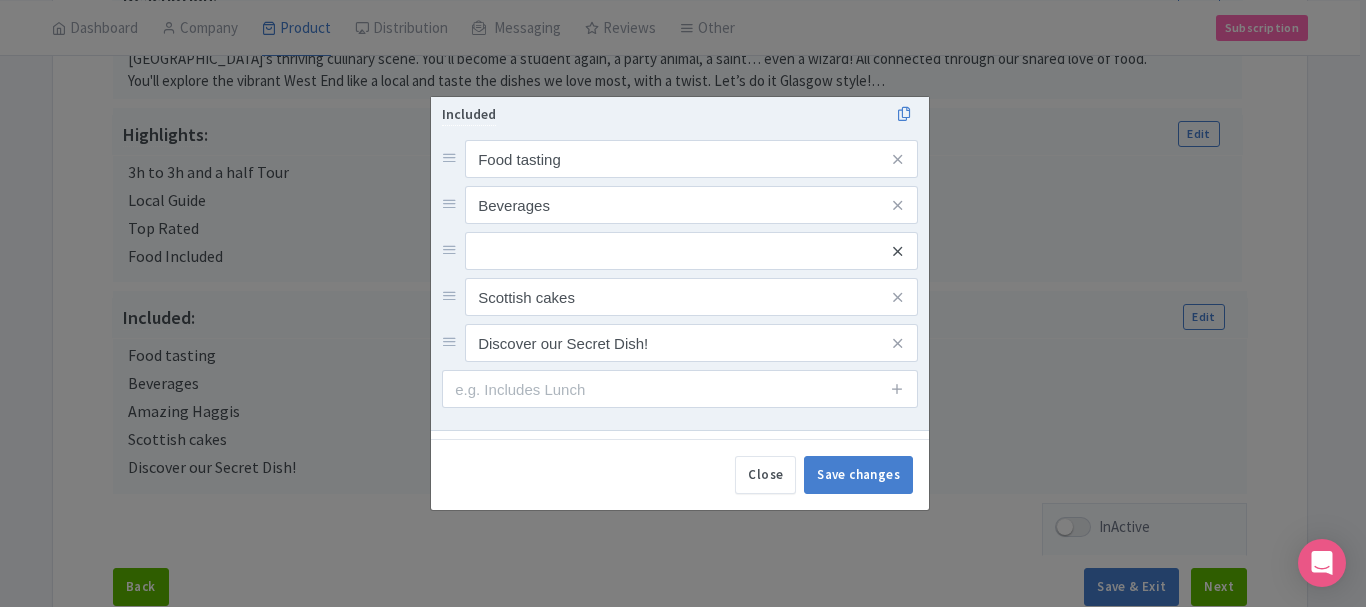 click at bounding box center (897, 251) 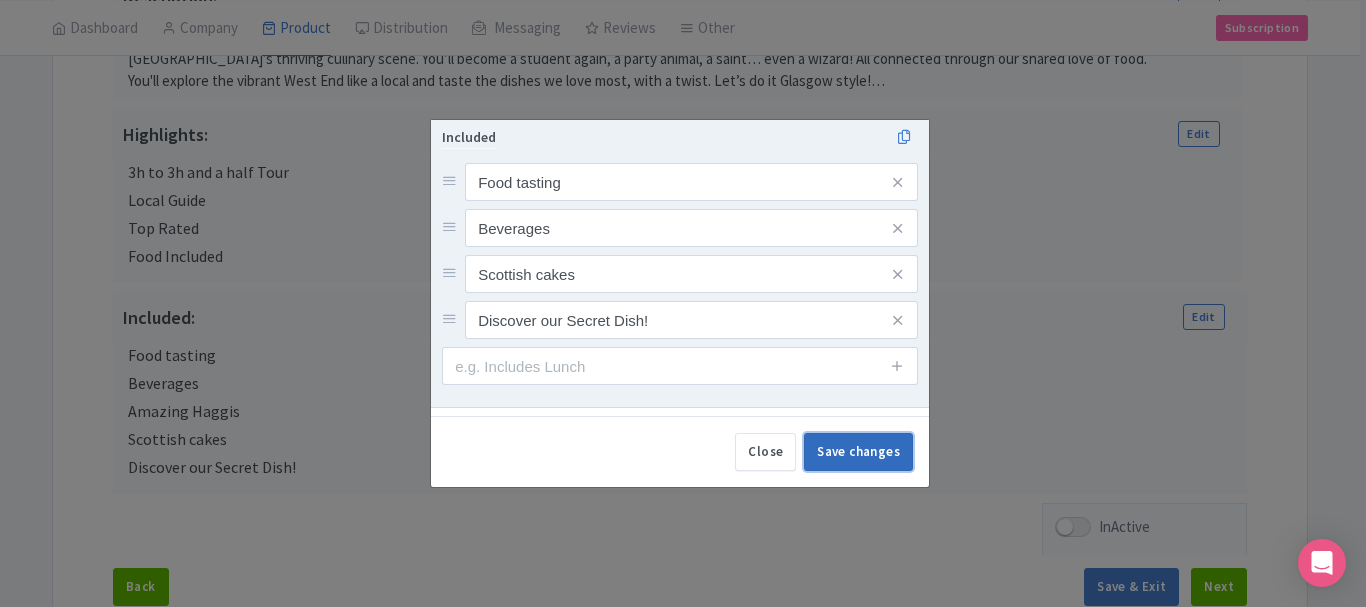 click on "Save changes" at bounding box center [858, 452] 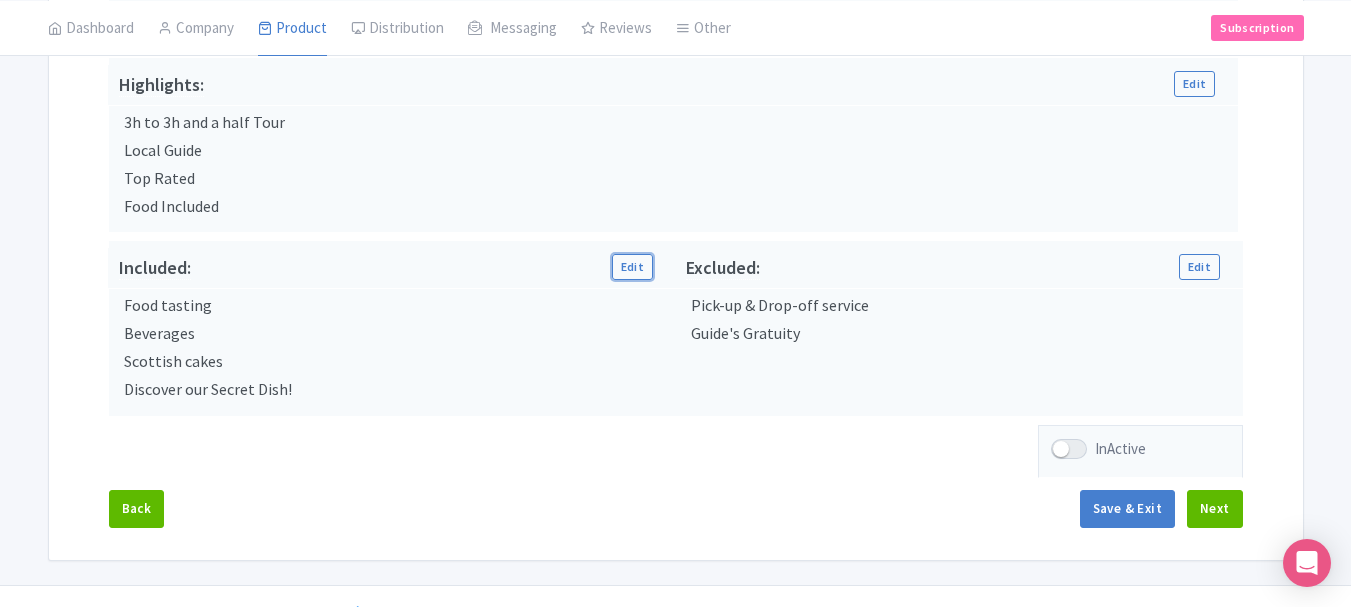 scroll, scrollTop: 779, scrollLeft: 0, axis: vertical 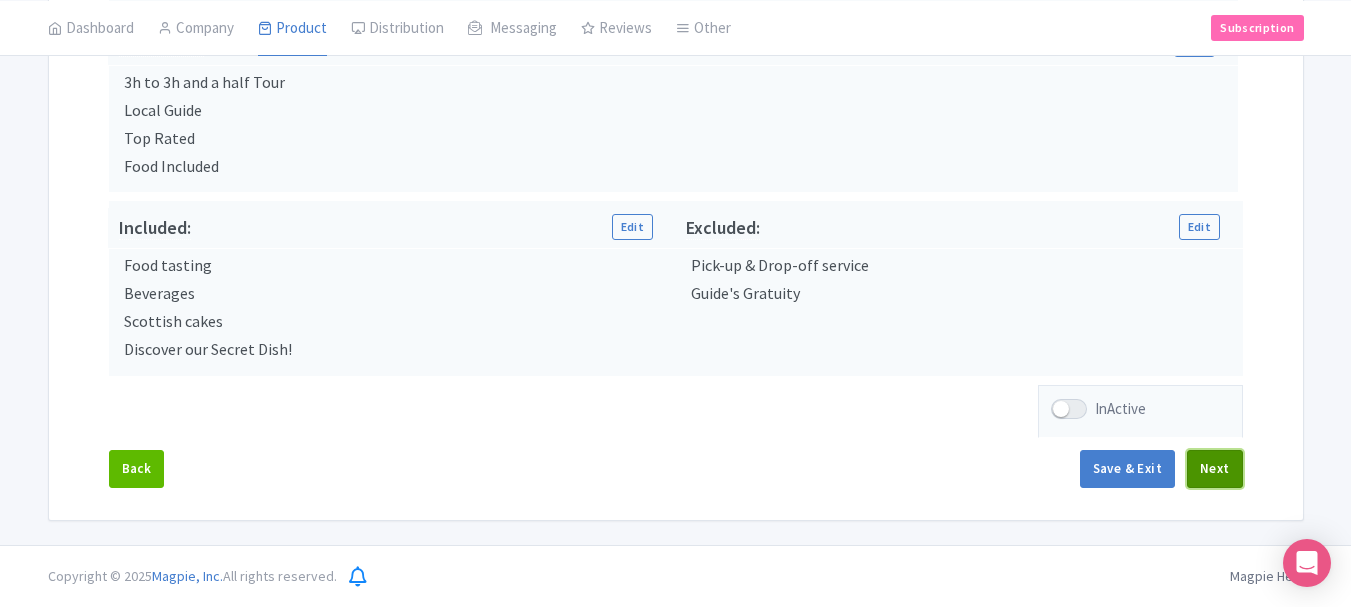 click on "Next" at bounding box center (1215, 469) 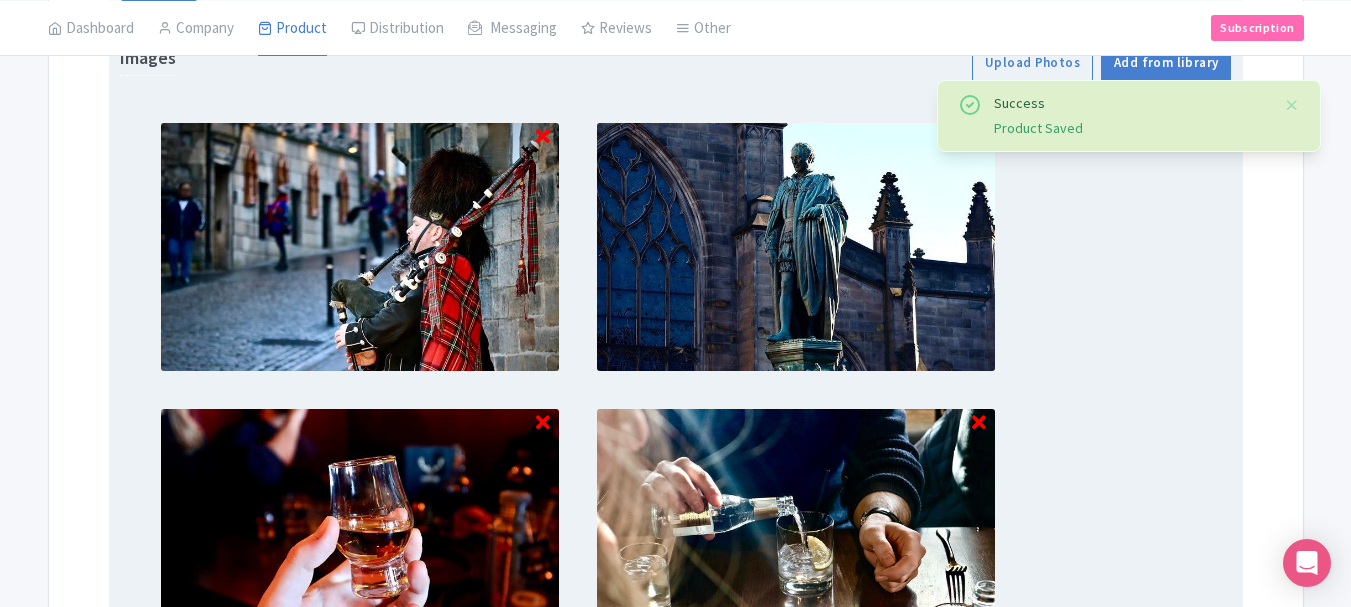 scroll, scrollTop: 562, scrollLeft: 0, axis: vertical 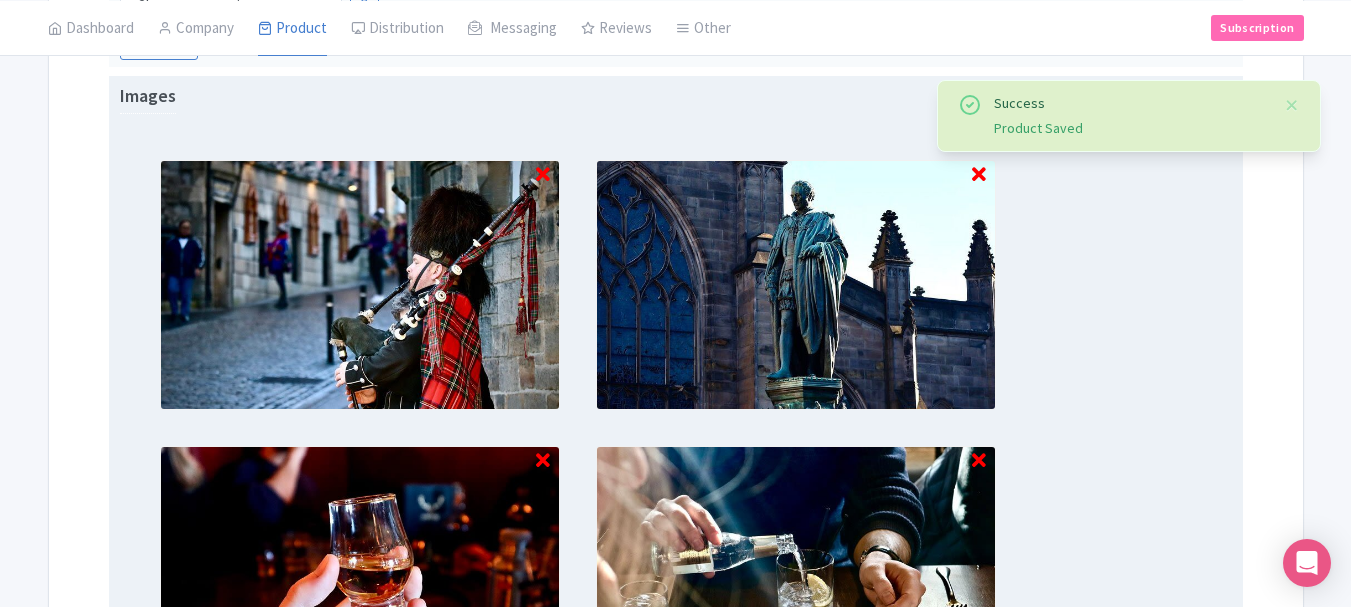 click at bounding box center (979, 175) 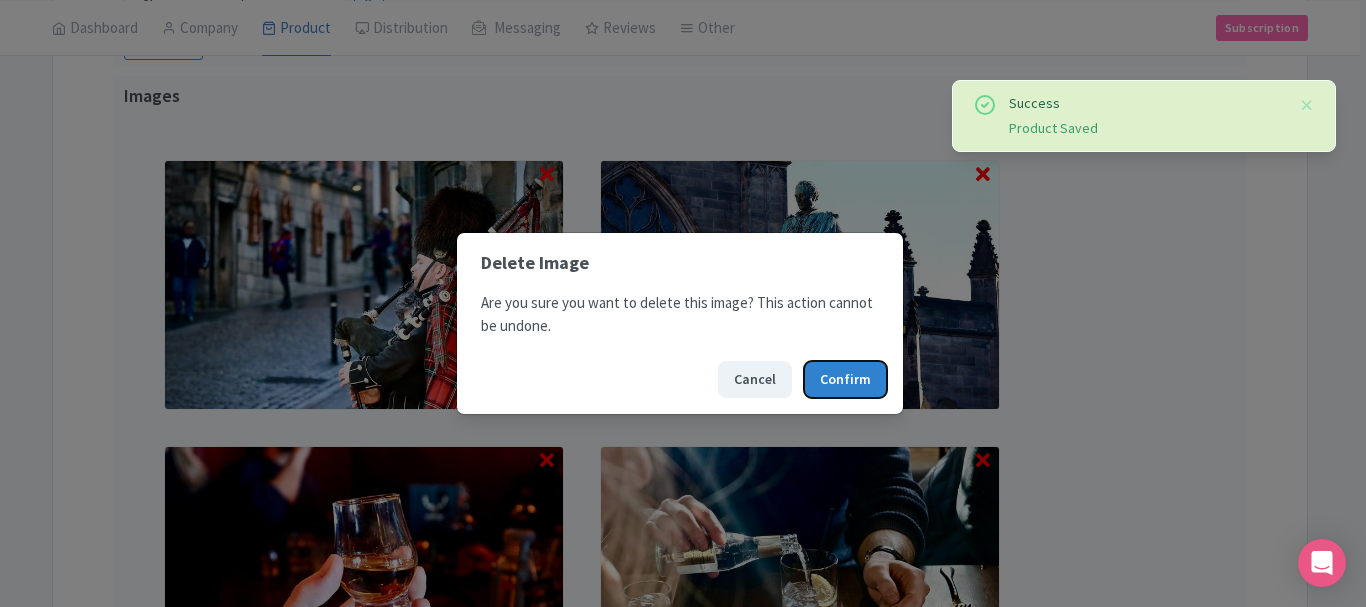click on "Confirm" at bounding box center [845, 379] 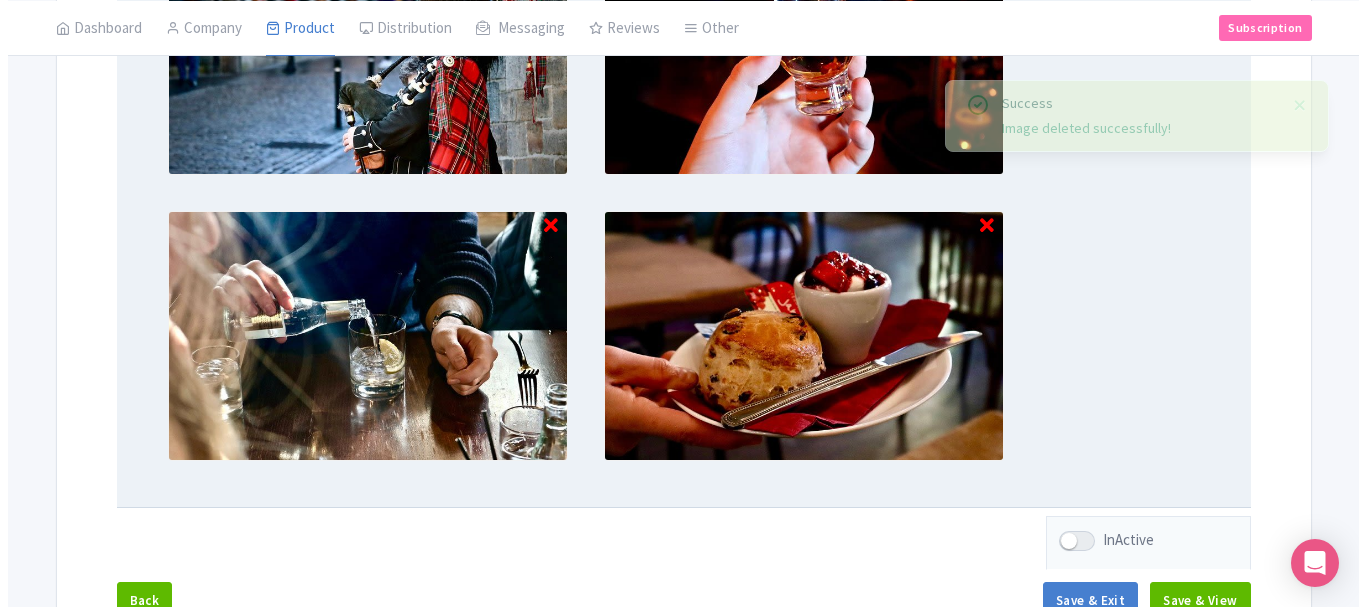 scroll, scrollTop: 893, scrollLeft: 0, axis: vertical 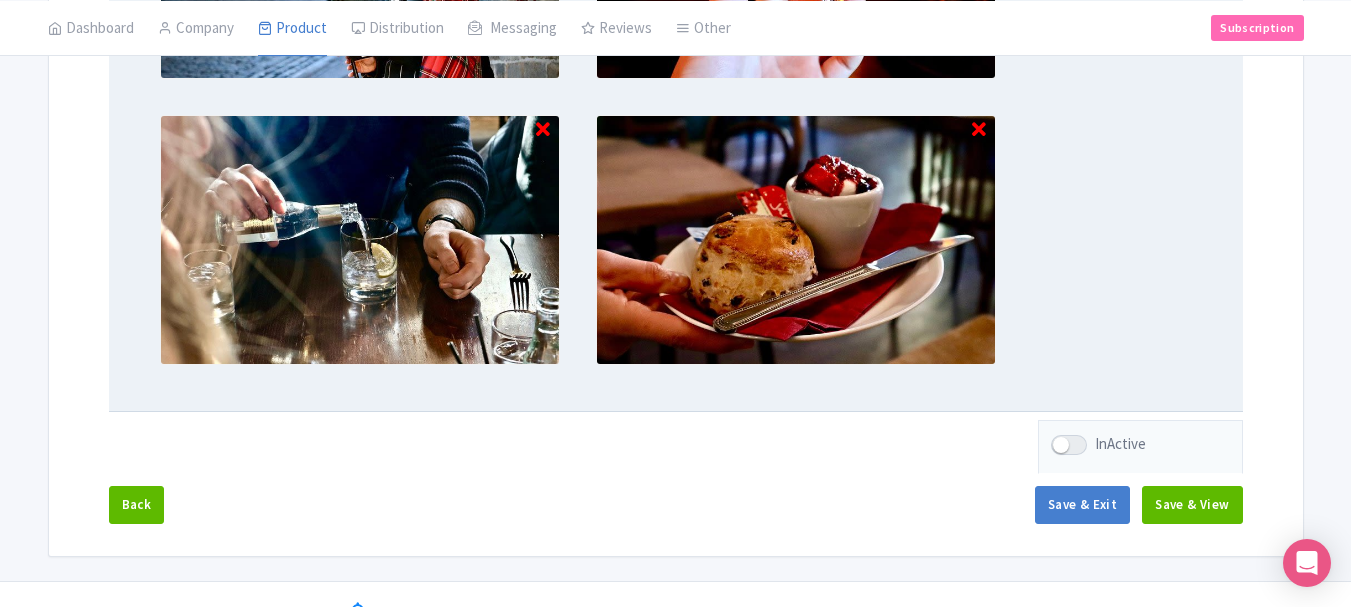 click at bounding box center [979, 130] 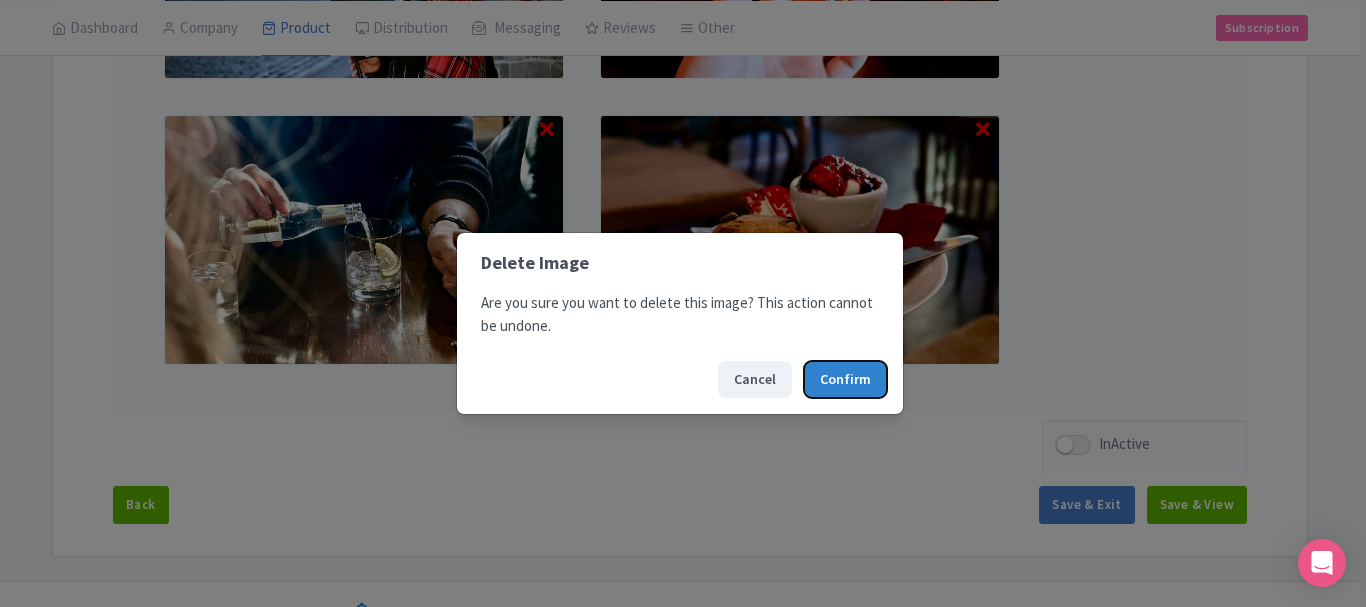 click on "Confirm" at bounding box center (845, 379) 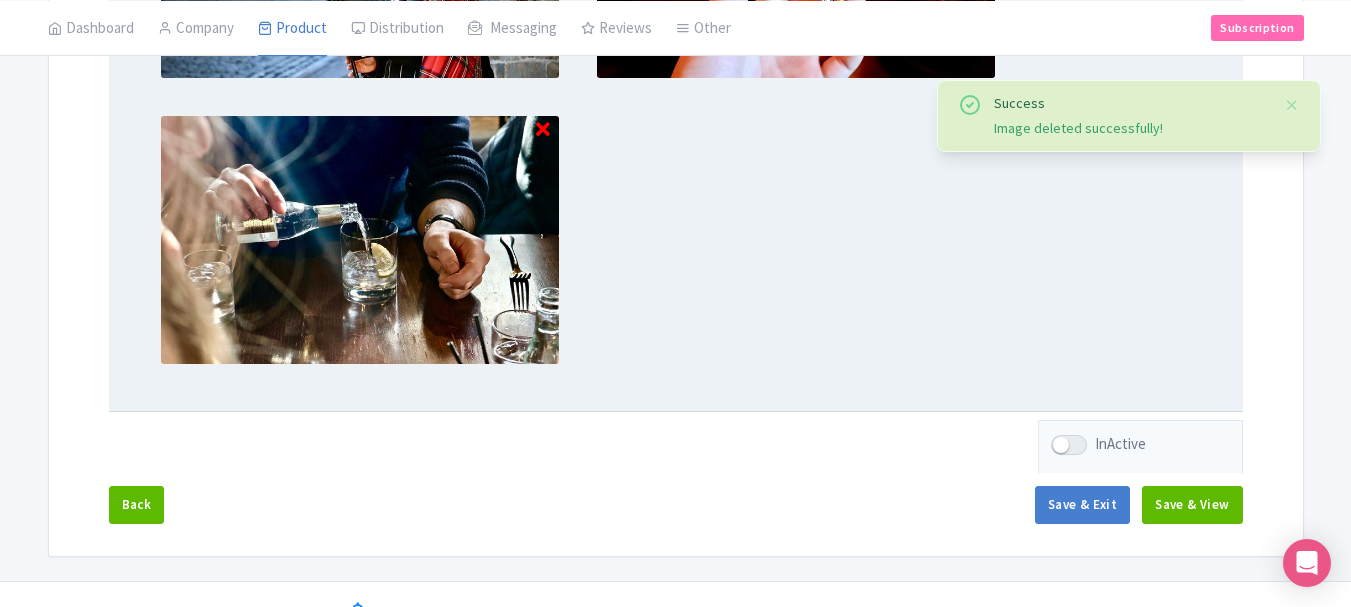 click at bounding box center [360, 240] 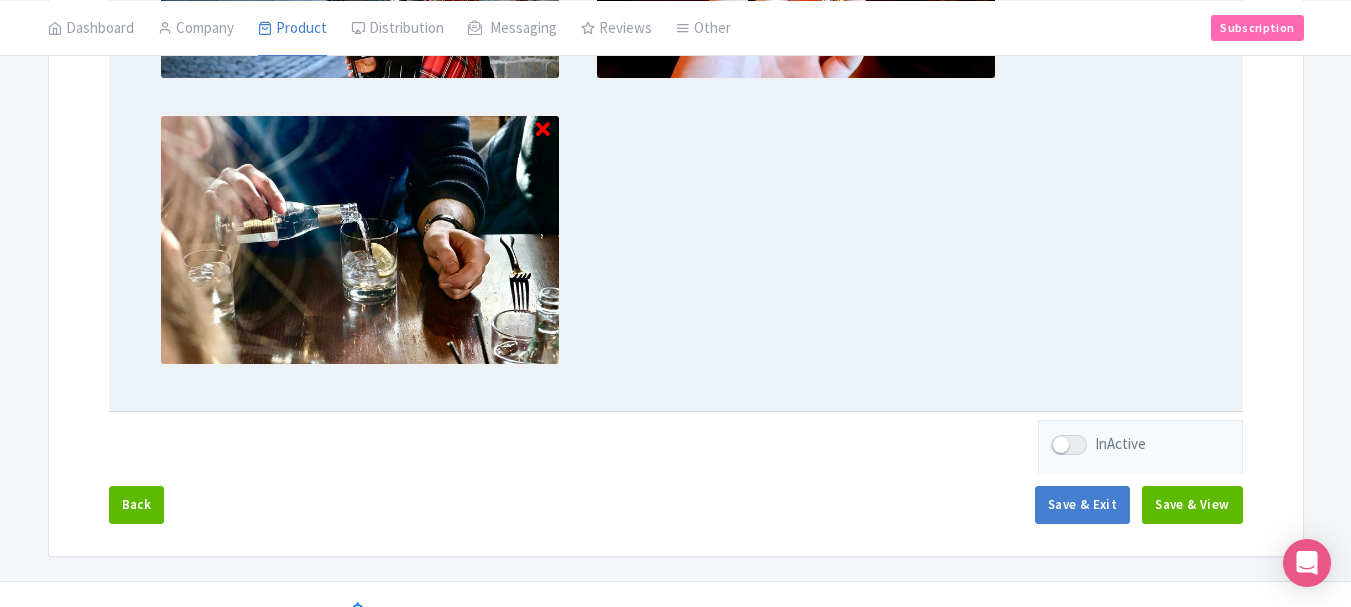 click at bounding box center [543, 130] 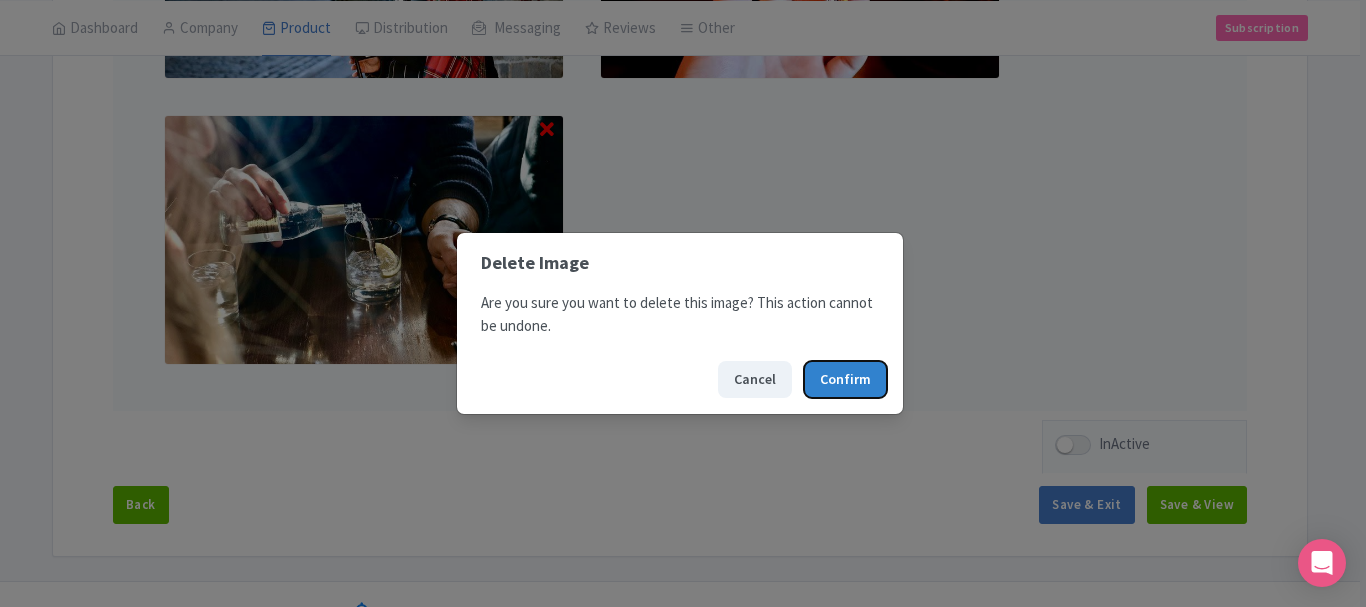 click on "Confirm" at bounding box center (845, 379) 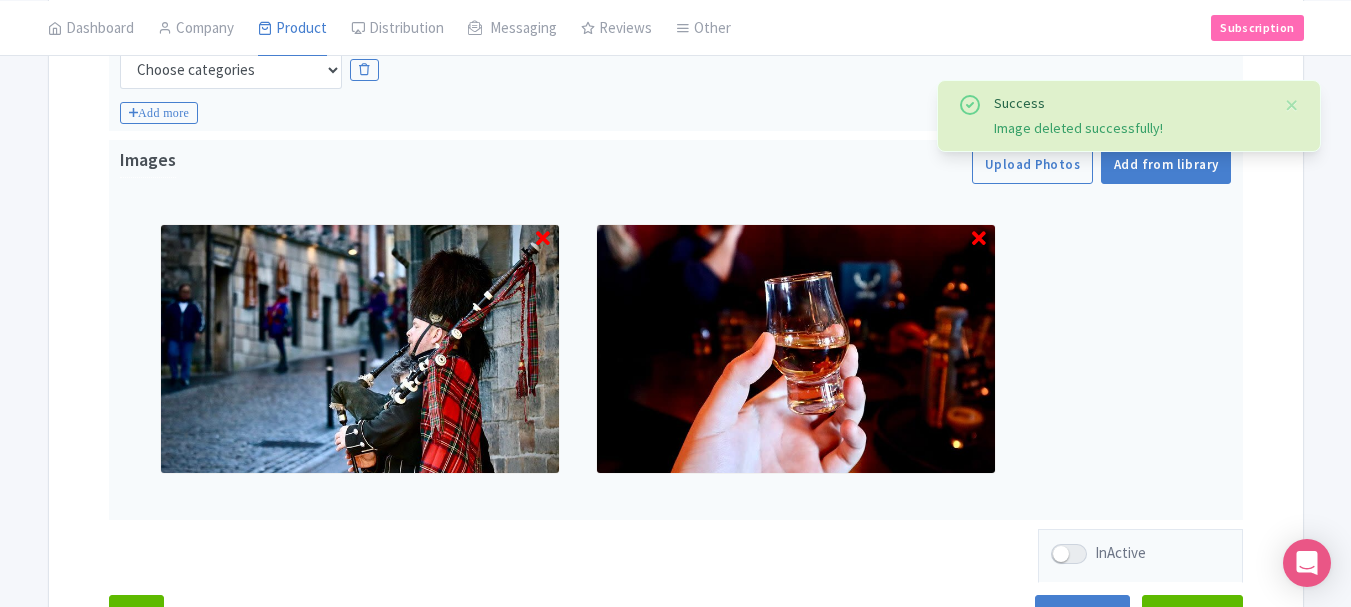 scroll, scrollTop: 437, scrollLeft: 0, axis: vertical 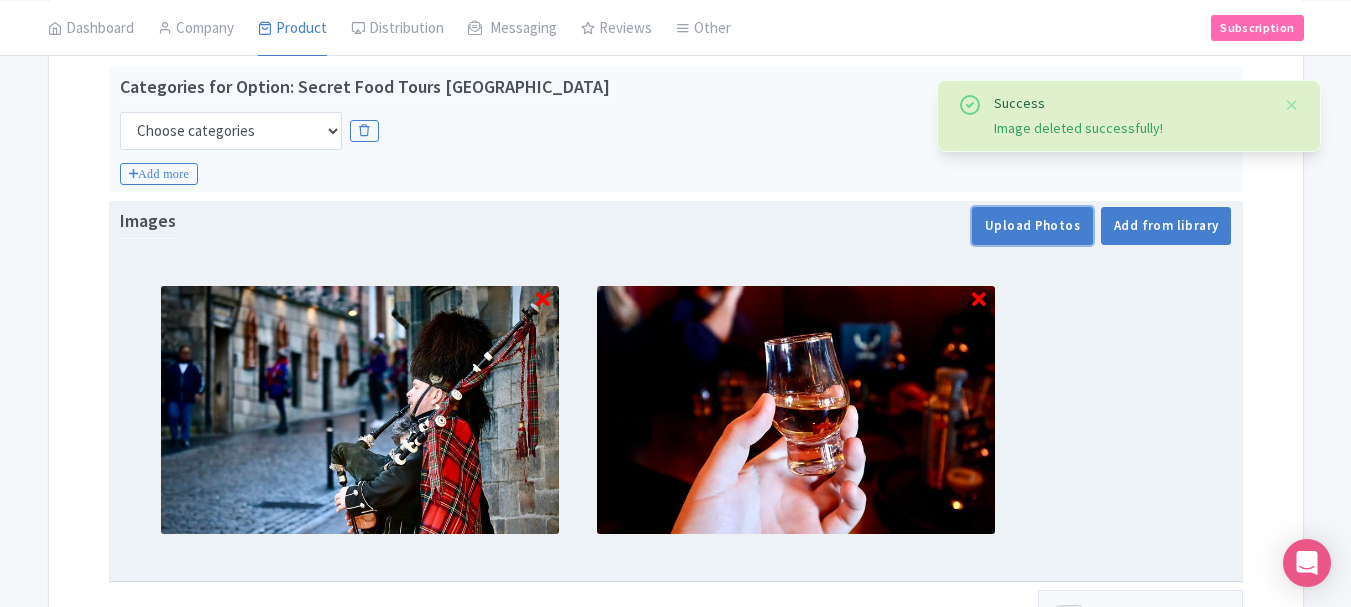 click on "Upload Photos" at bounding box center [1032, 226] 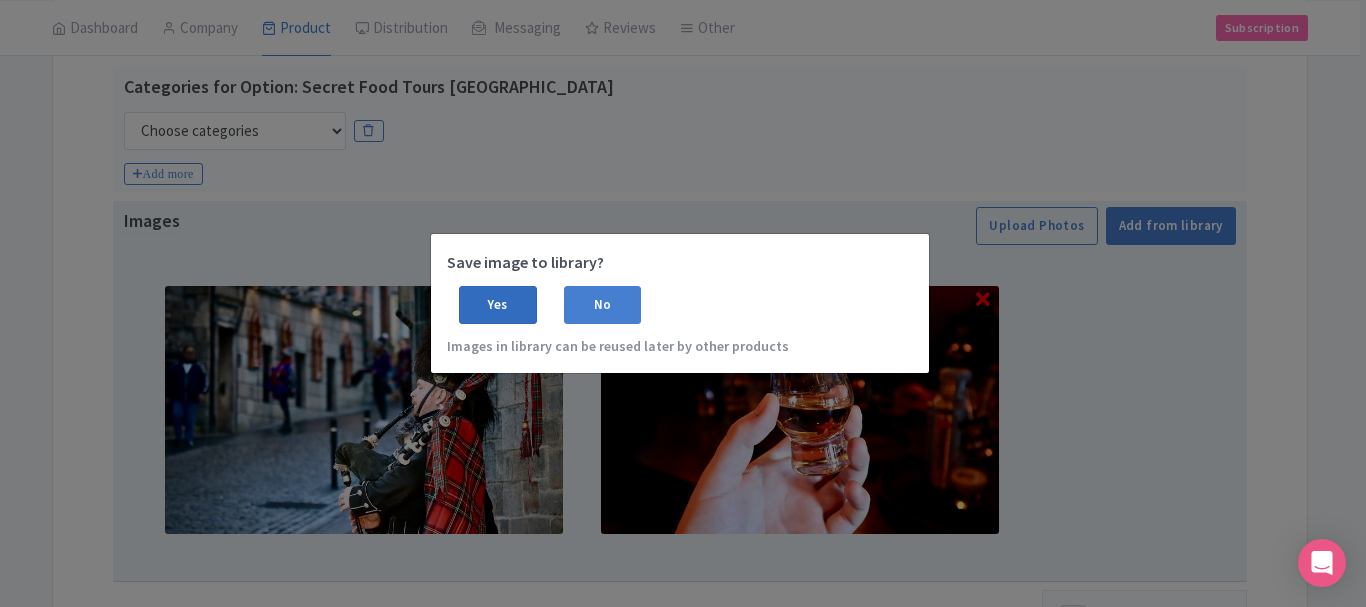 click on "Yes" at bounding box center [498, 305] 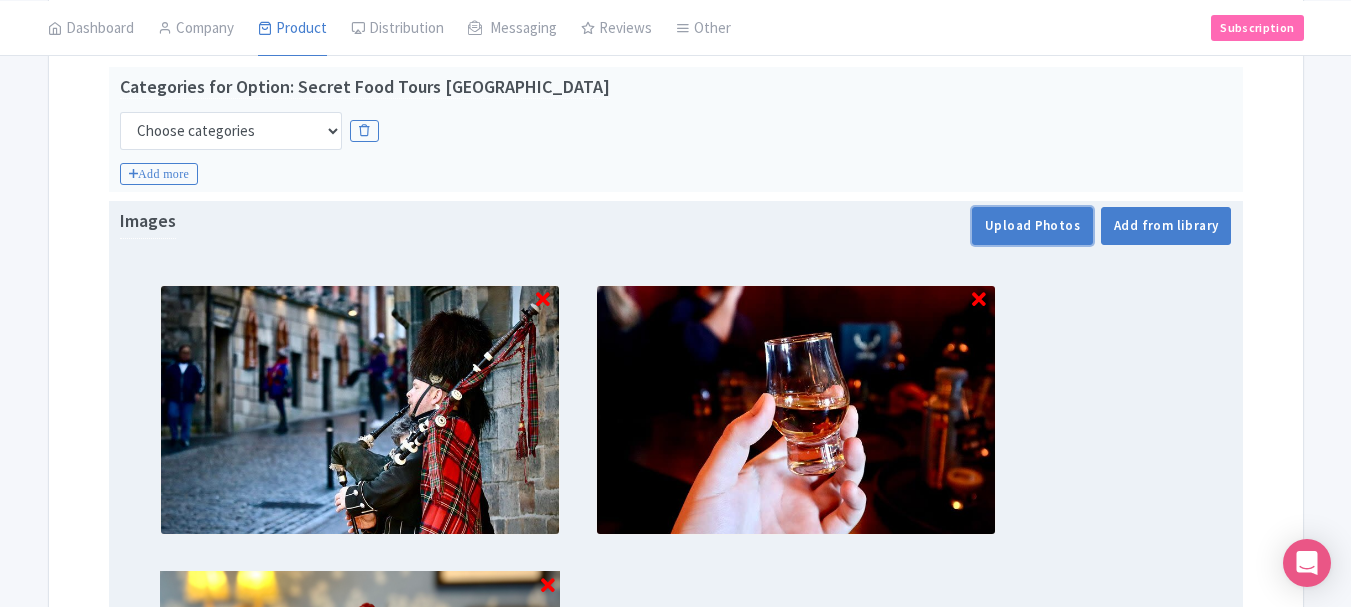click on "Upload Photos" at bounding box center (1032, 226) 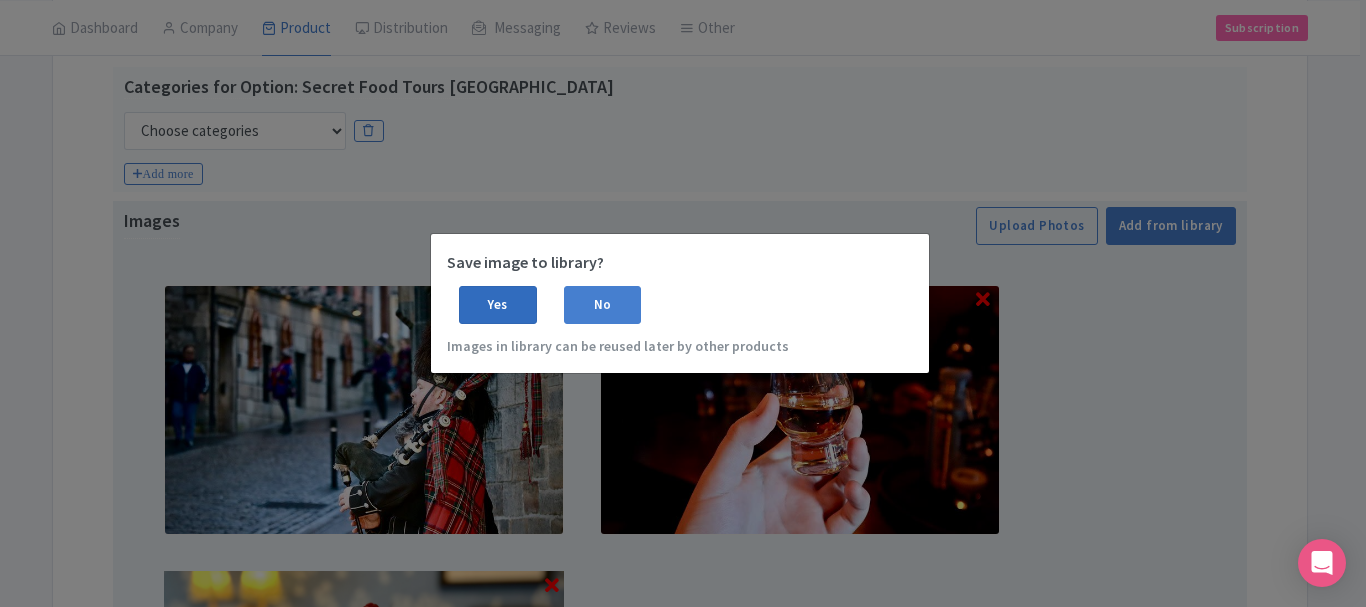 click on "Yes" at bounding box center [498, 305] 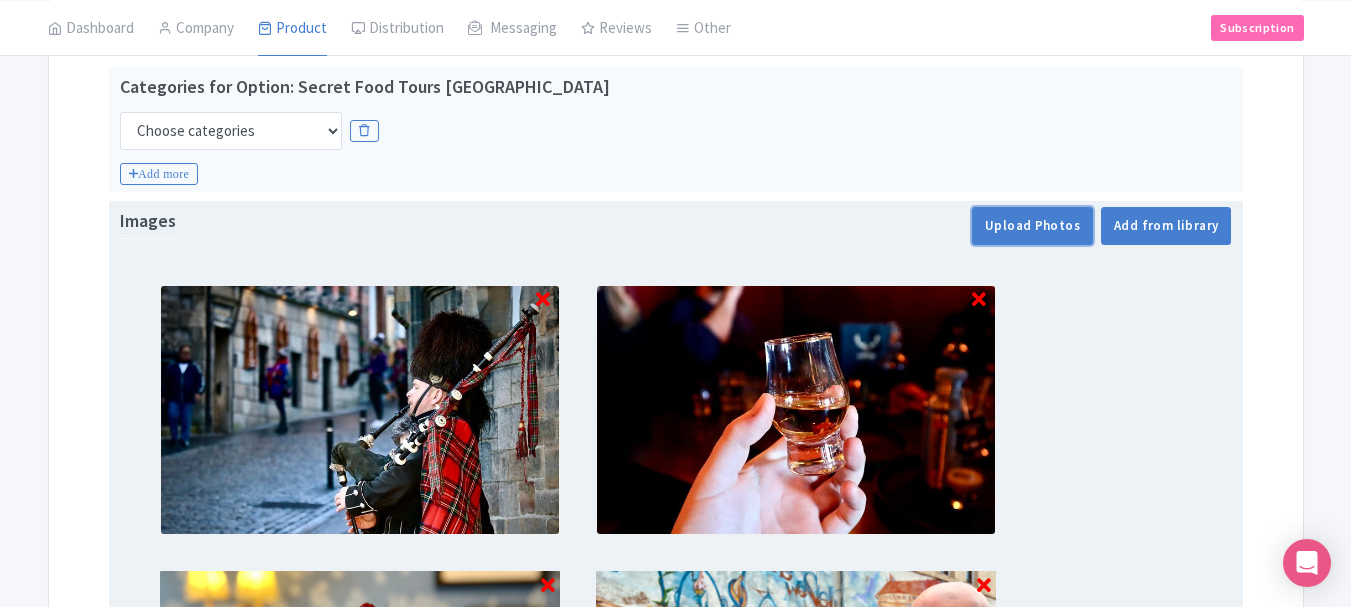 click on "Upload Photos" at bounding box center [1032, 226] 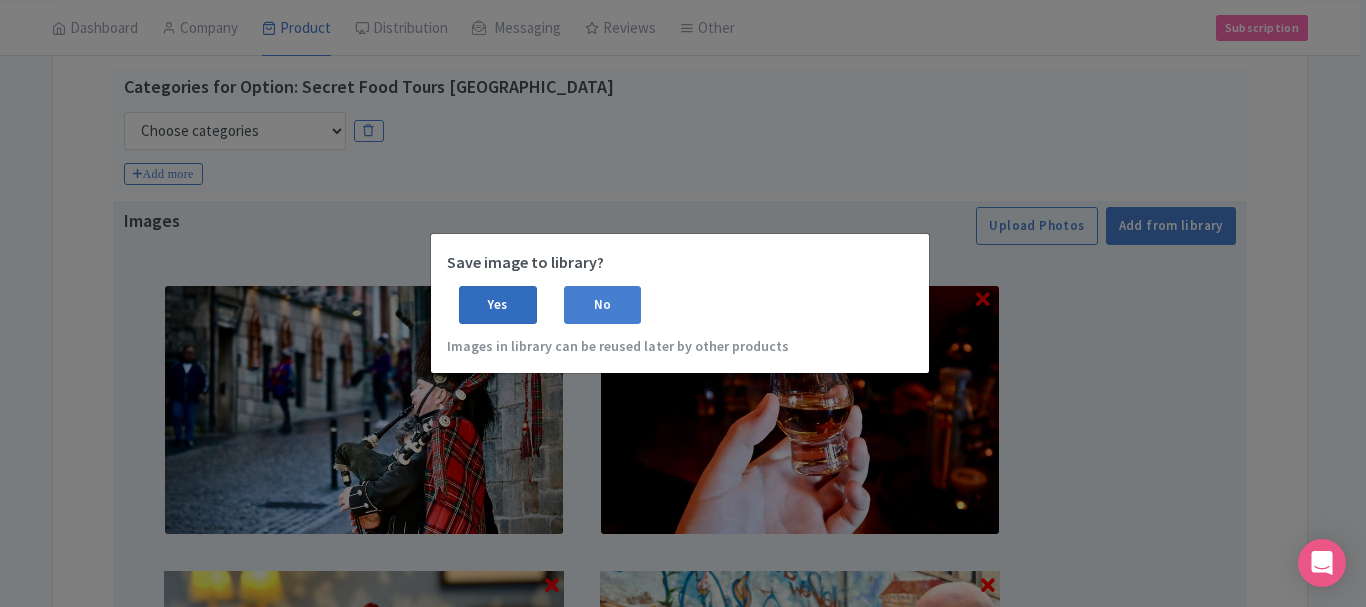 click on "Yes" at bounding box center (498, 305) 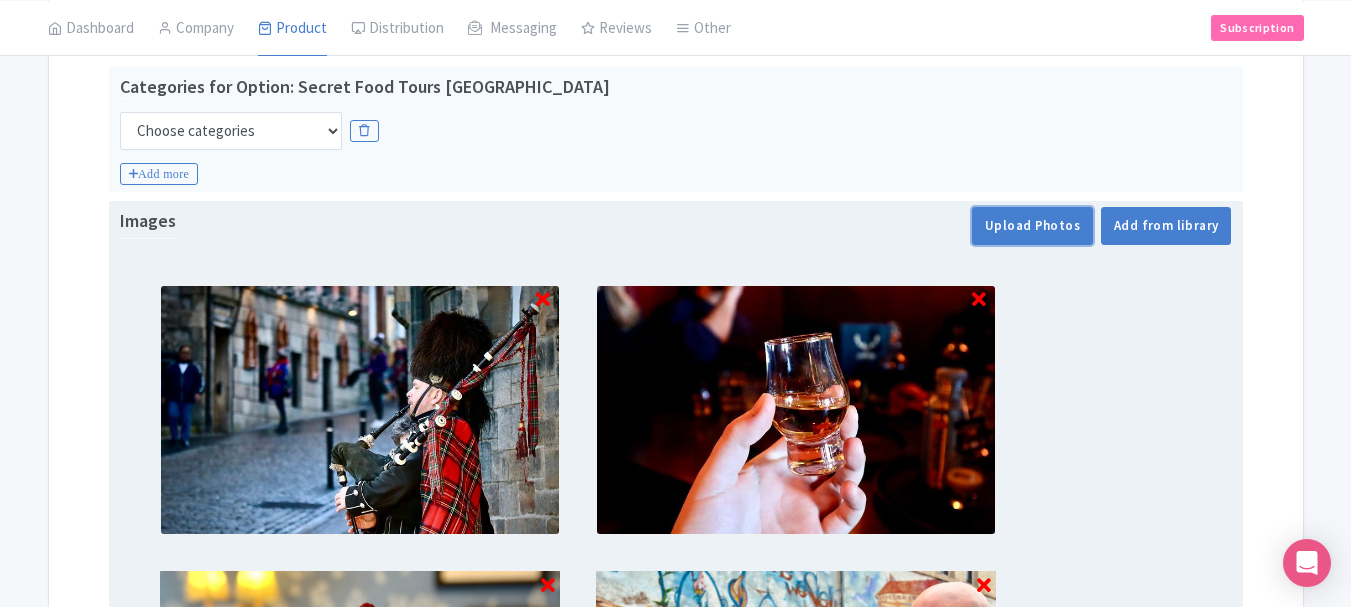 click on "Upload Photos" at bounding box center (1032, 226) 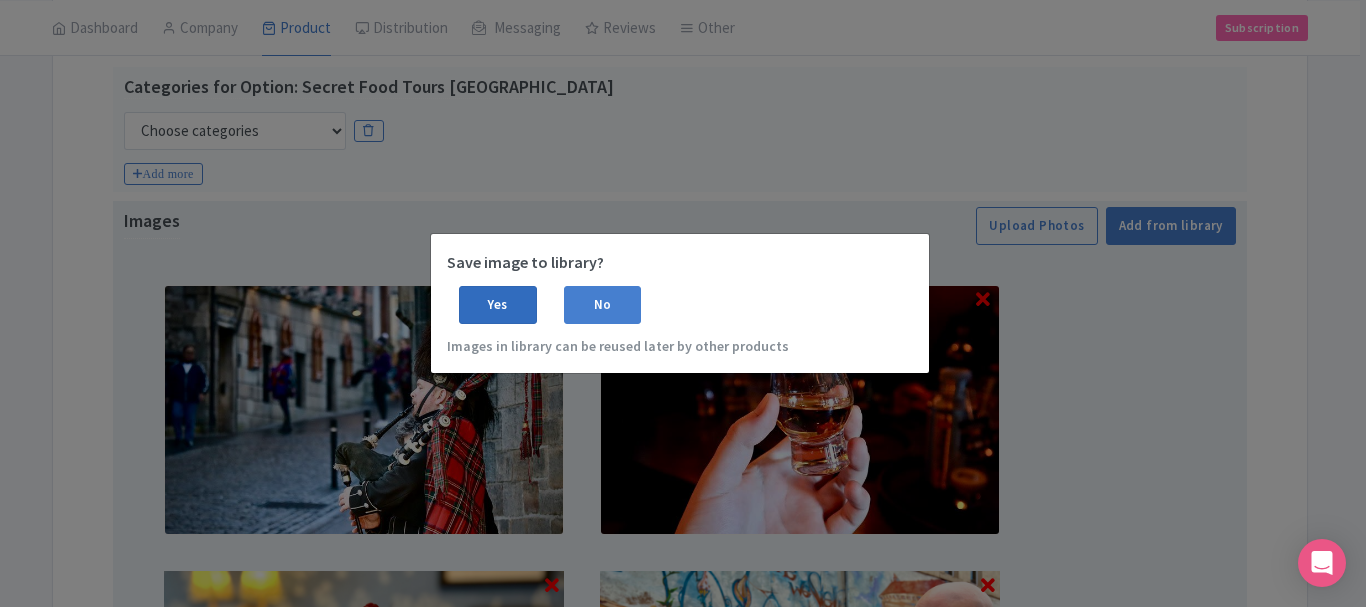 click on "Yes" at bounding box center (498, 305) 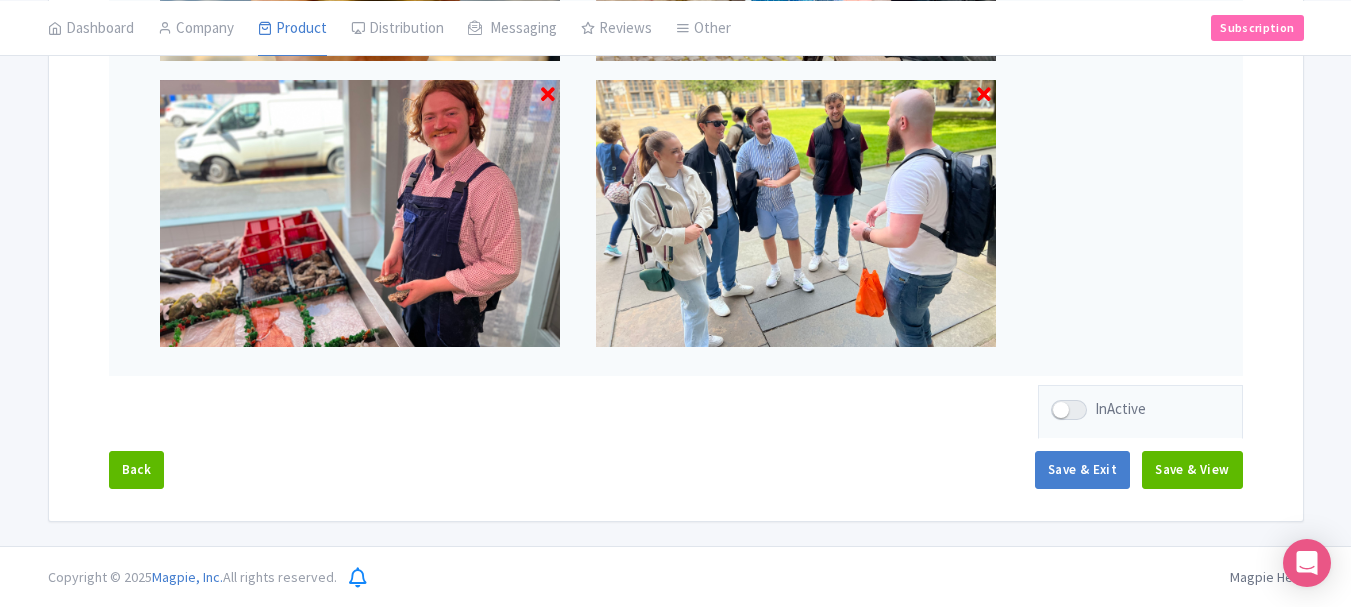 scroll, scrollTop: 1215, scrollLeft: 0, axis: vertical 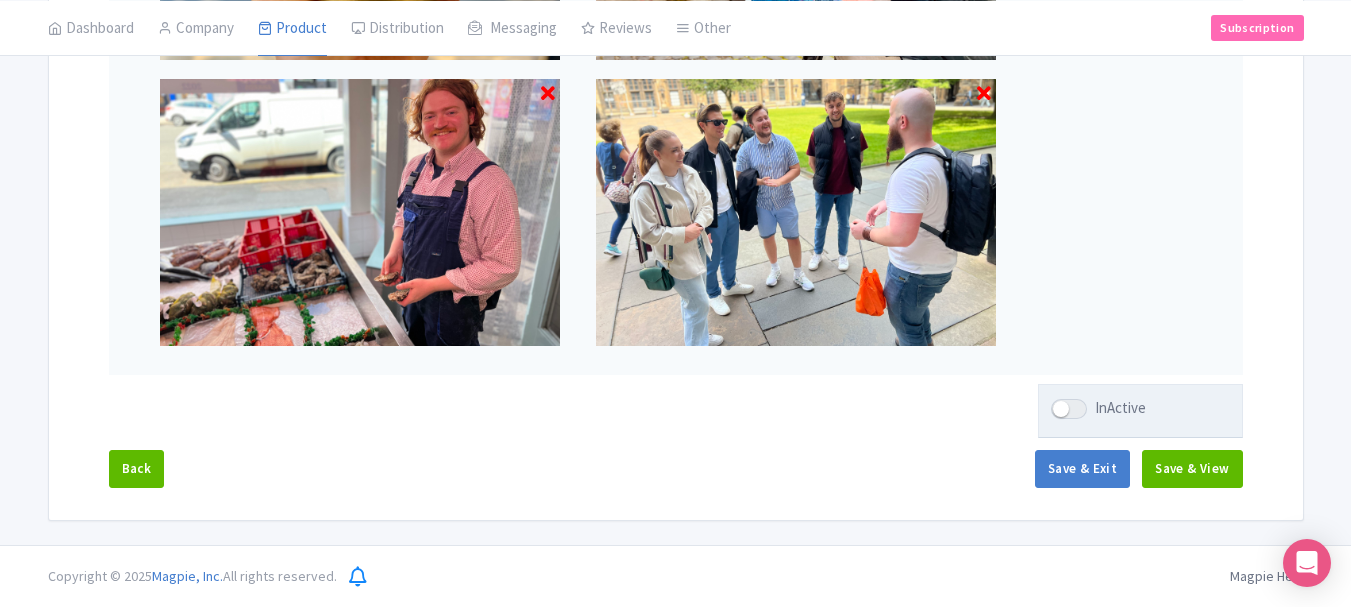 click at bounding box center (1069, 409) 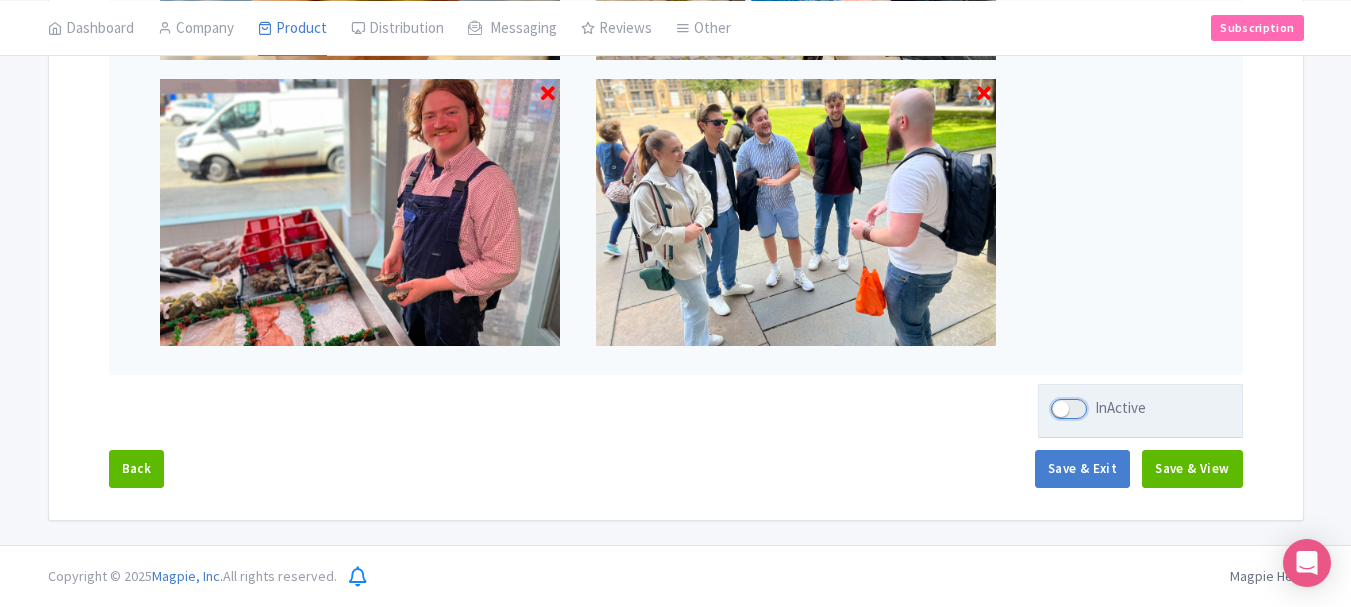 click on "InActive" at bounding box center (1057, 408) 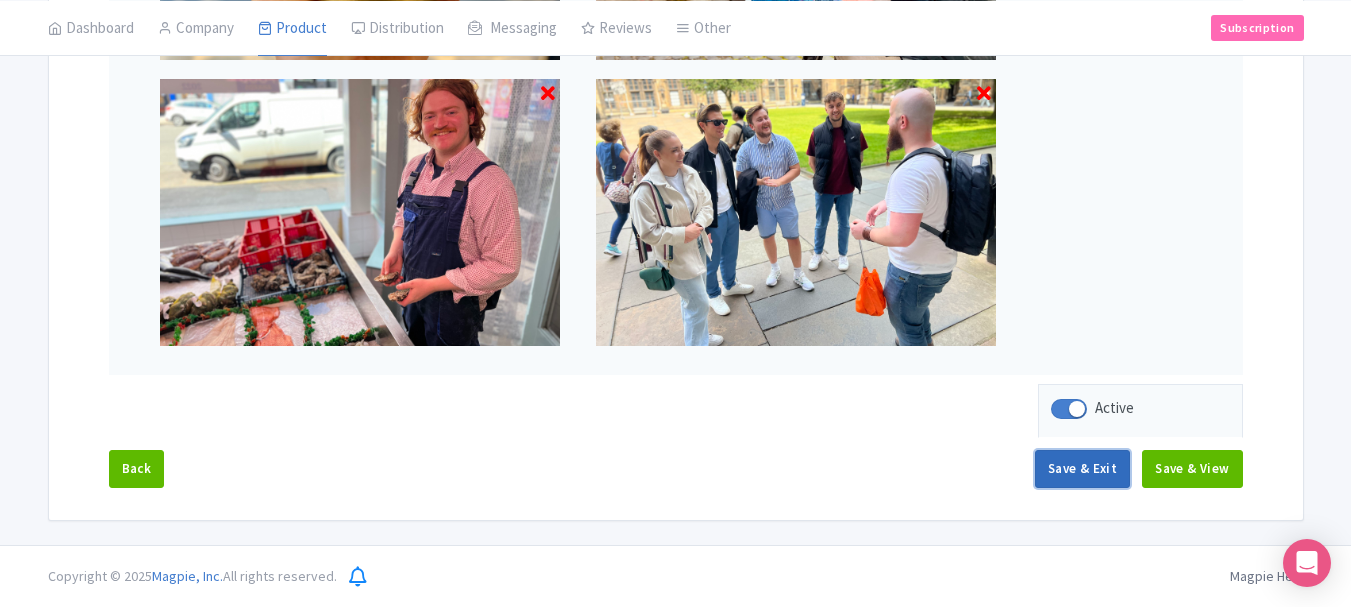 click on "Save & Exit" at bounding box center (1082, 469) 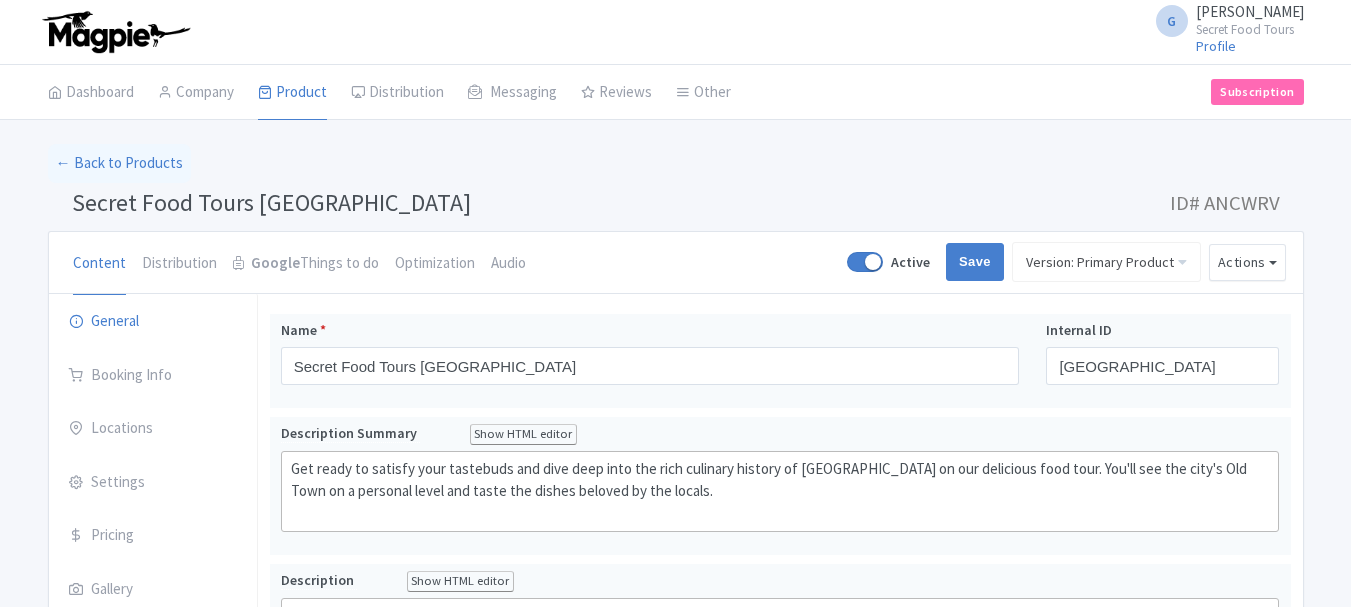 scroll, scrollTop: 0, scrollLeft: 0, axis: both 